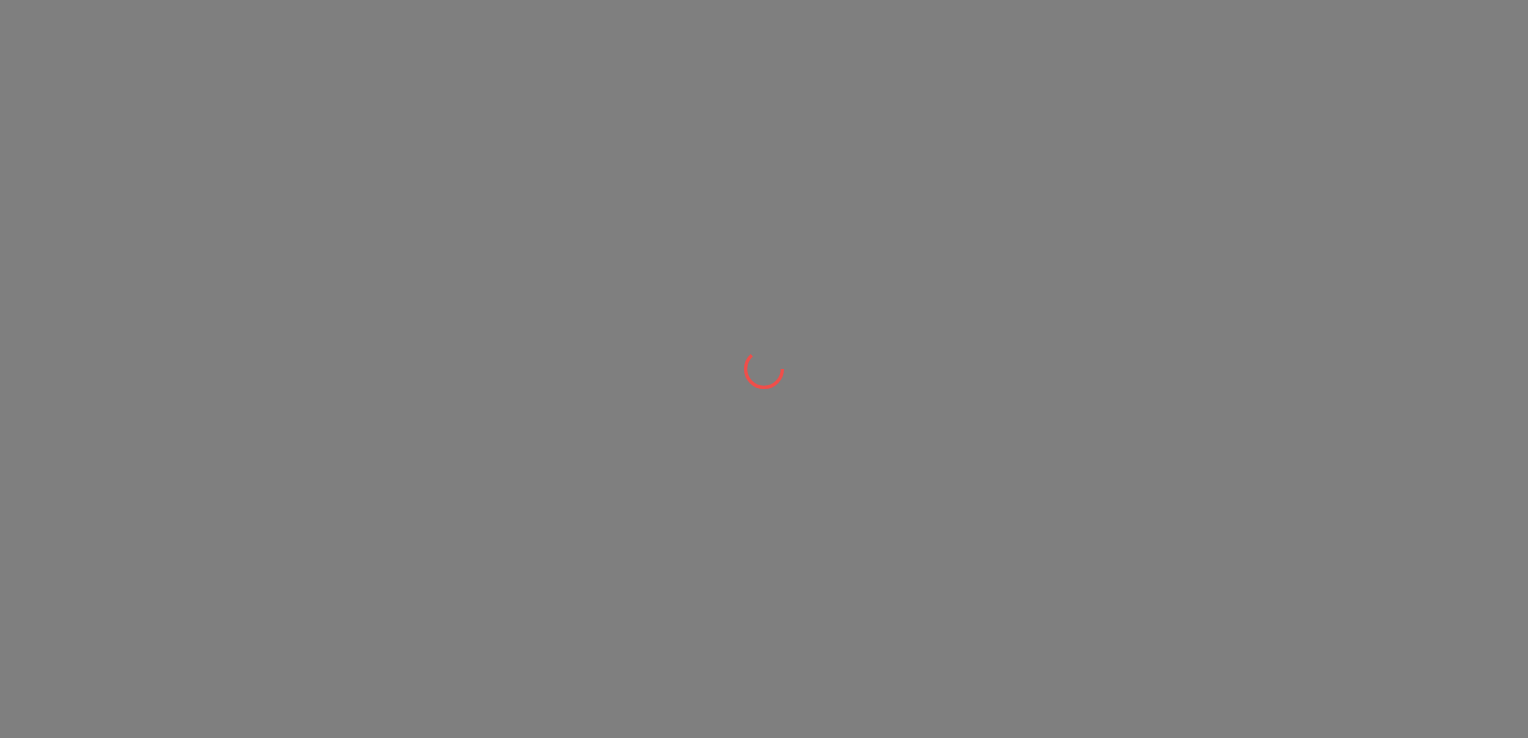 scroll, scrollTop: 0, scrollLeft: 0, axis: both 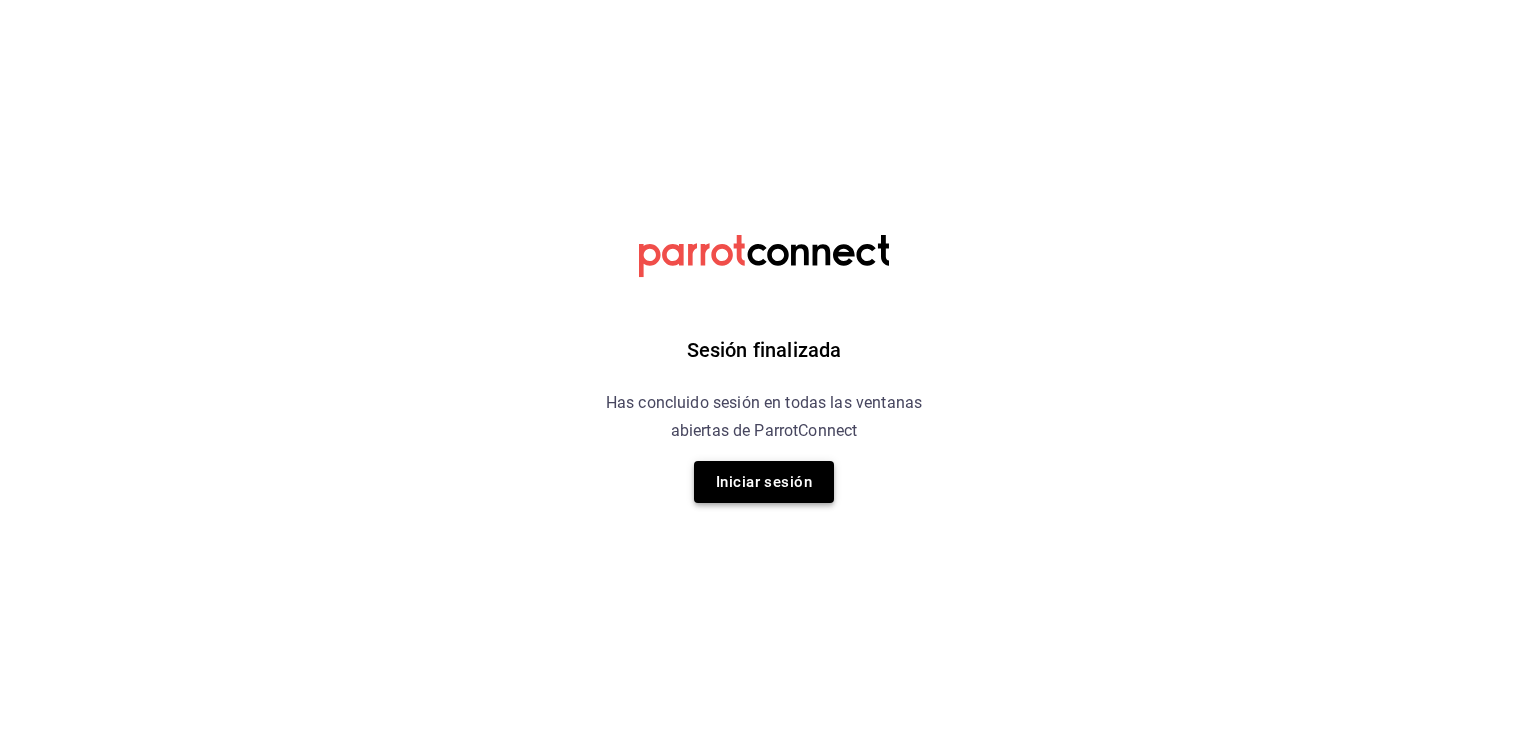 click on "Iniciar sesión" at bounding box center [764, 482] 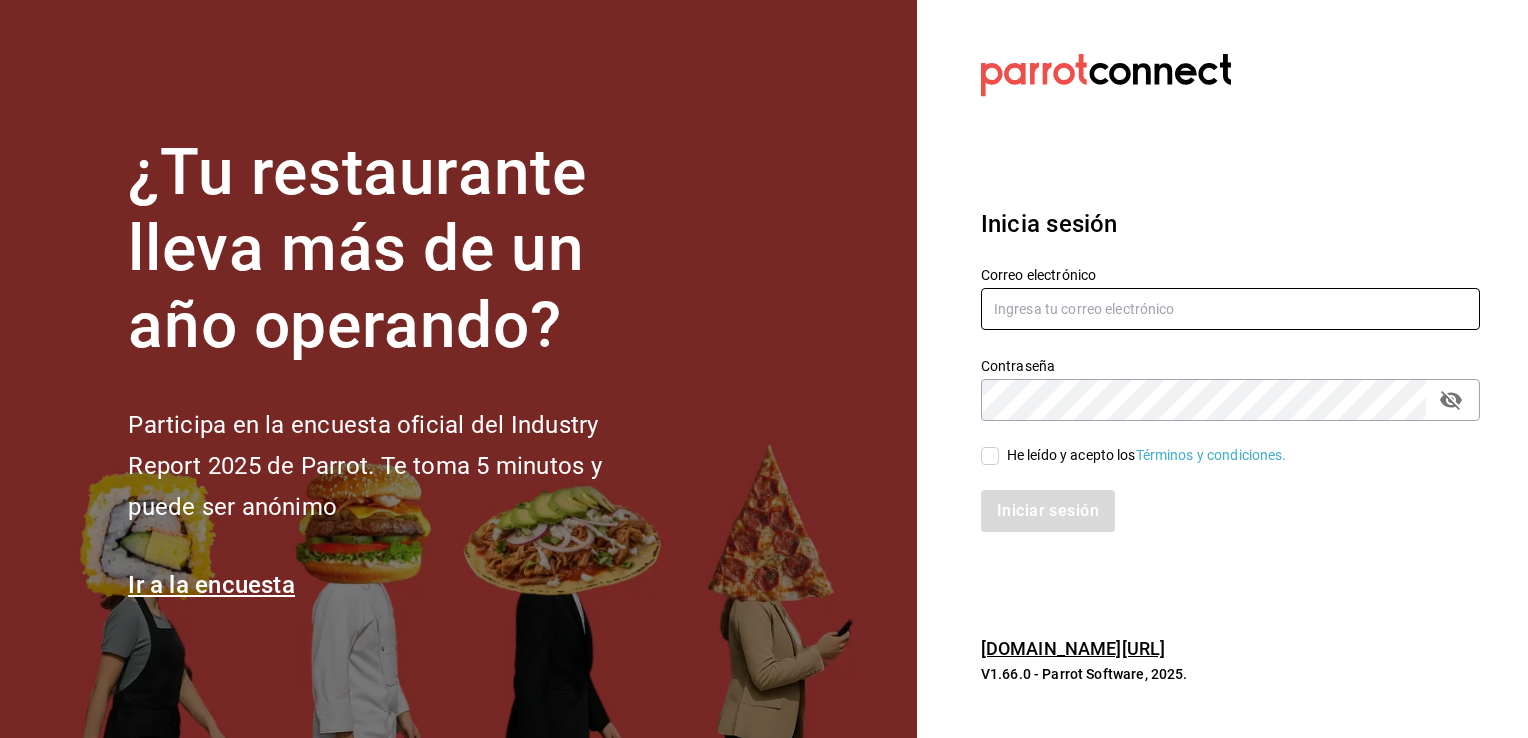 type on "giselle.chagollan@xix.com.mx" 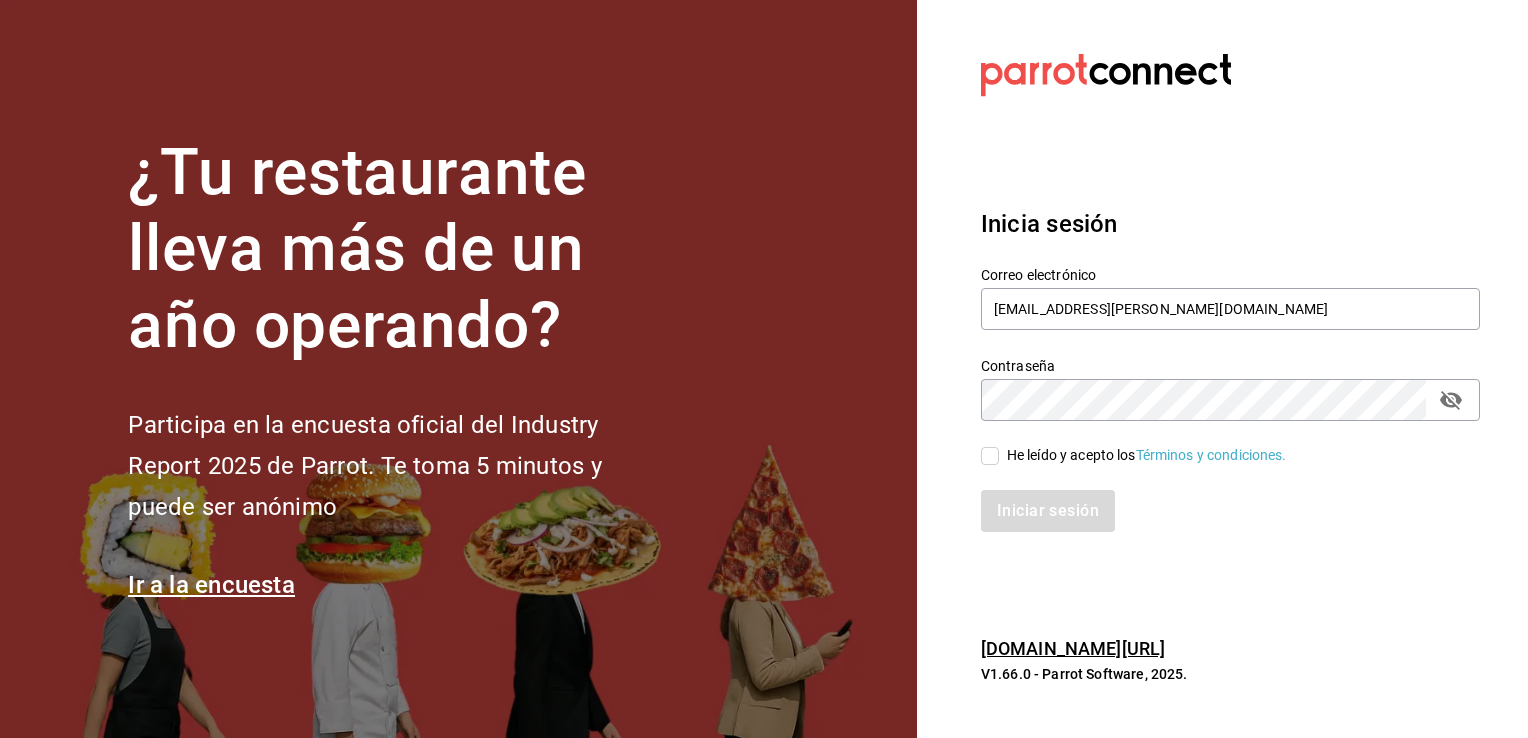 click on "He leído y acepto los  Términos y condiciones." at bounding box center [990, 456] 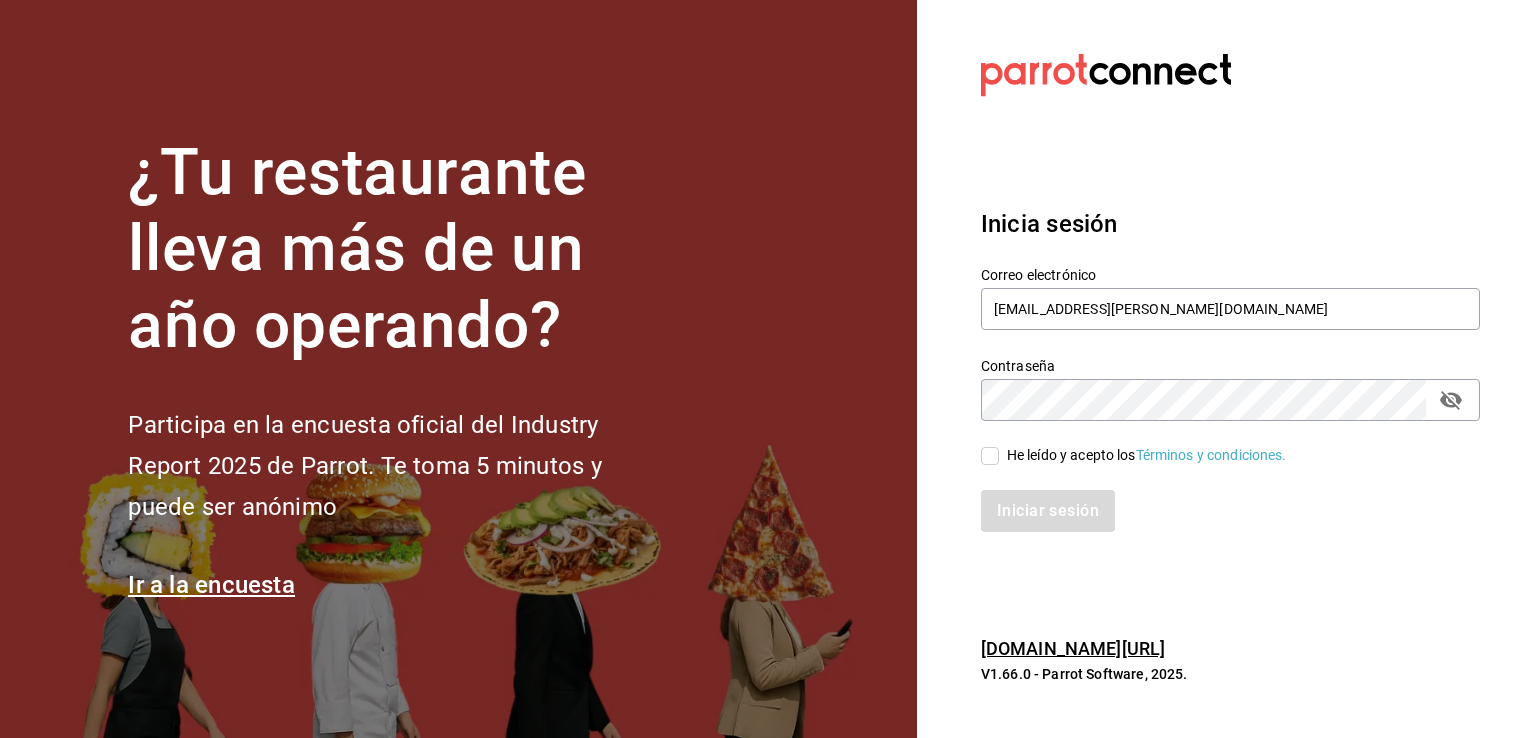 checkbox on "true" 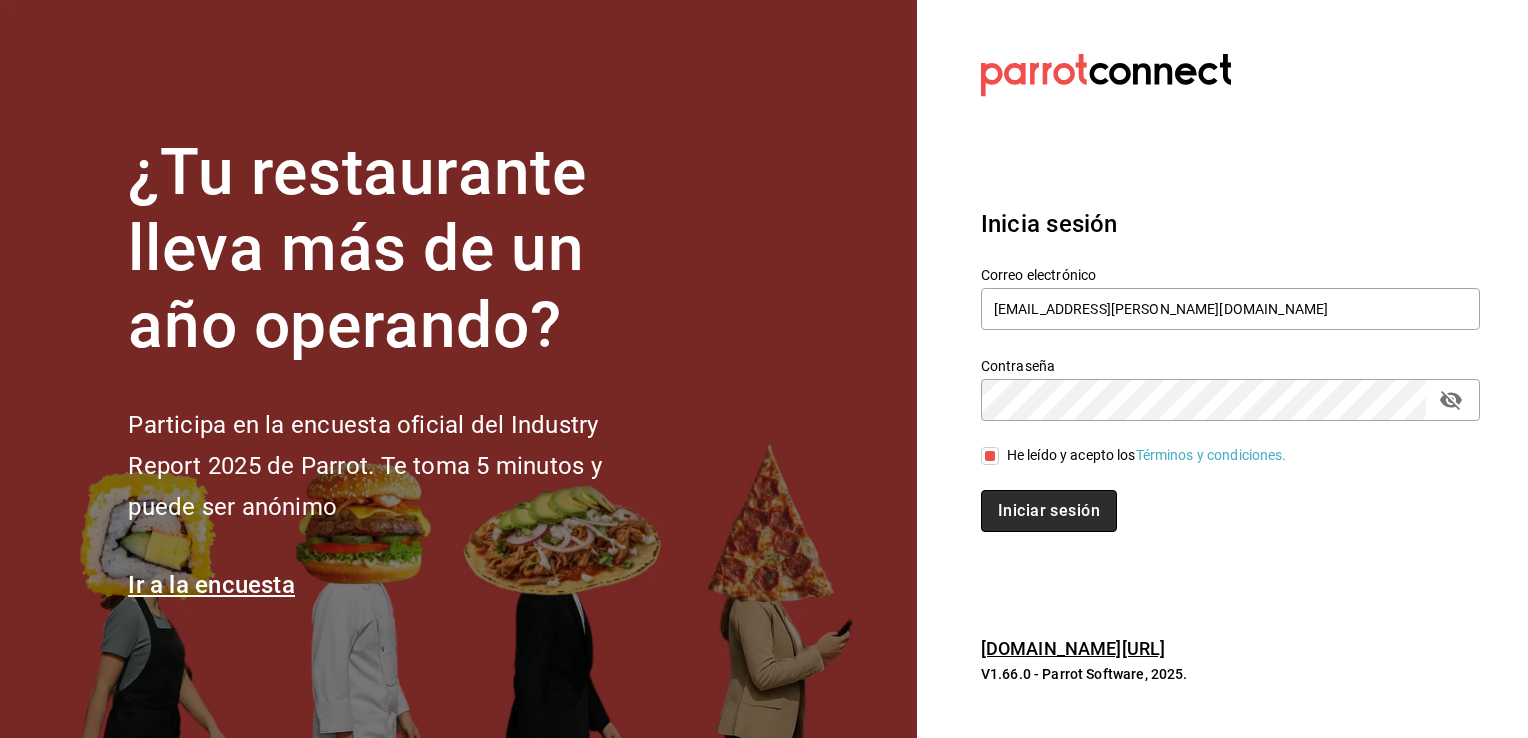 click on "Iniciar sesión" at bounding box center [1049, 511] 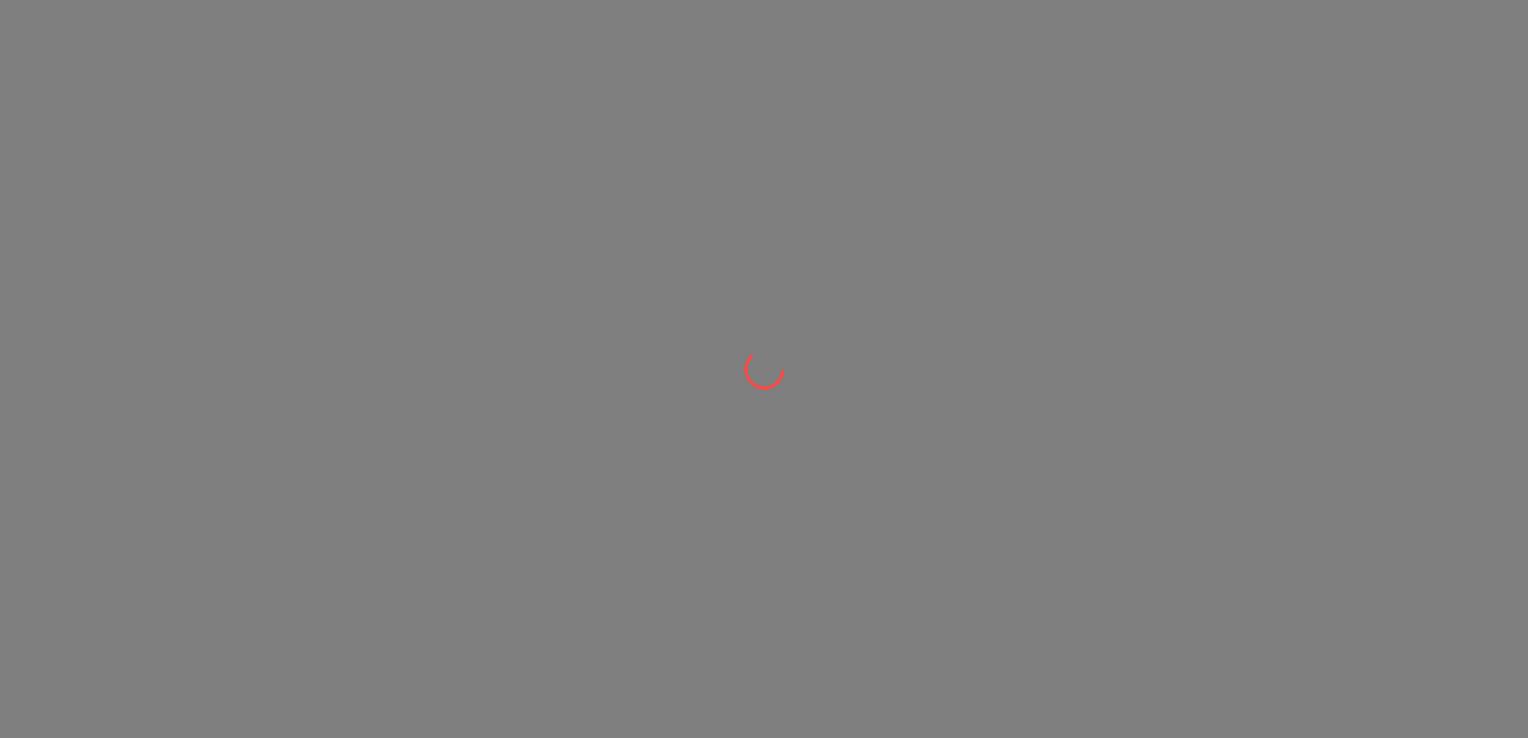 scroll, scrollTop: 0, scrollLeft: 0, axis: both 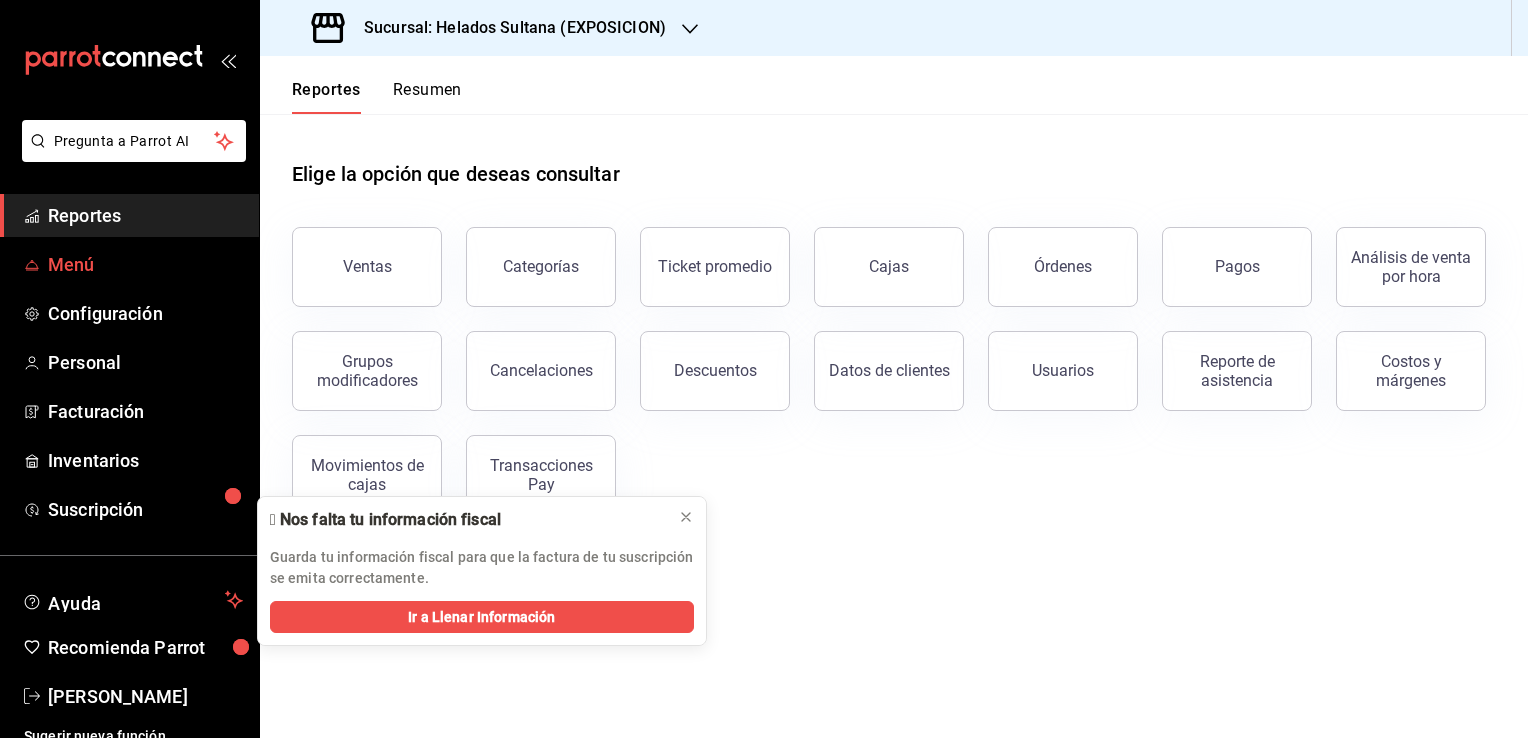 click on "Menú" at bounding box center [145, 264] 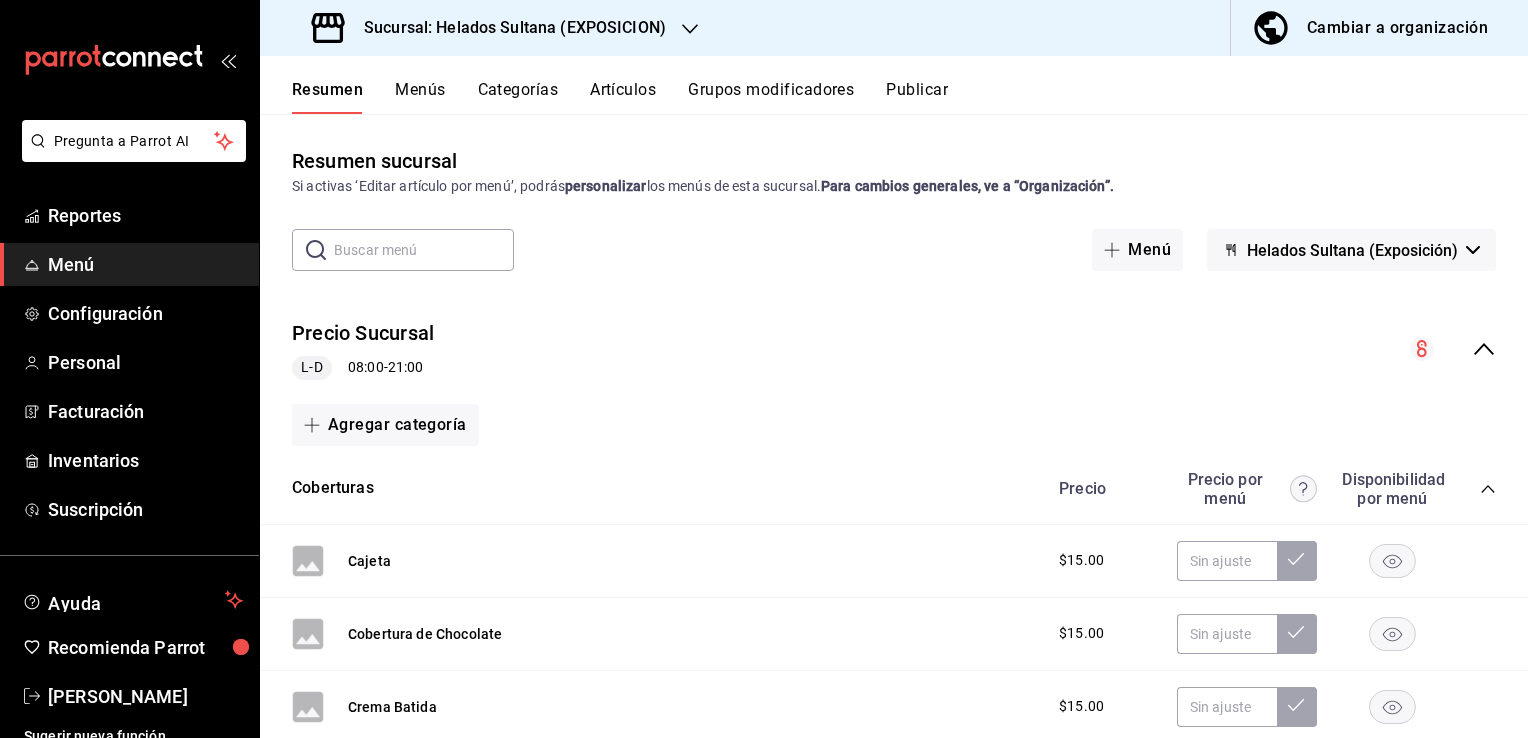 click on "Sucursal: Helados Sultana (EXPOSICION) Cambiar a organización" at bounding box center [894, 28] 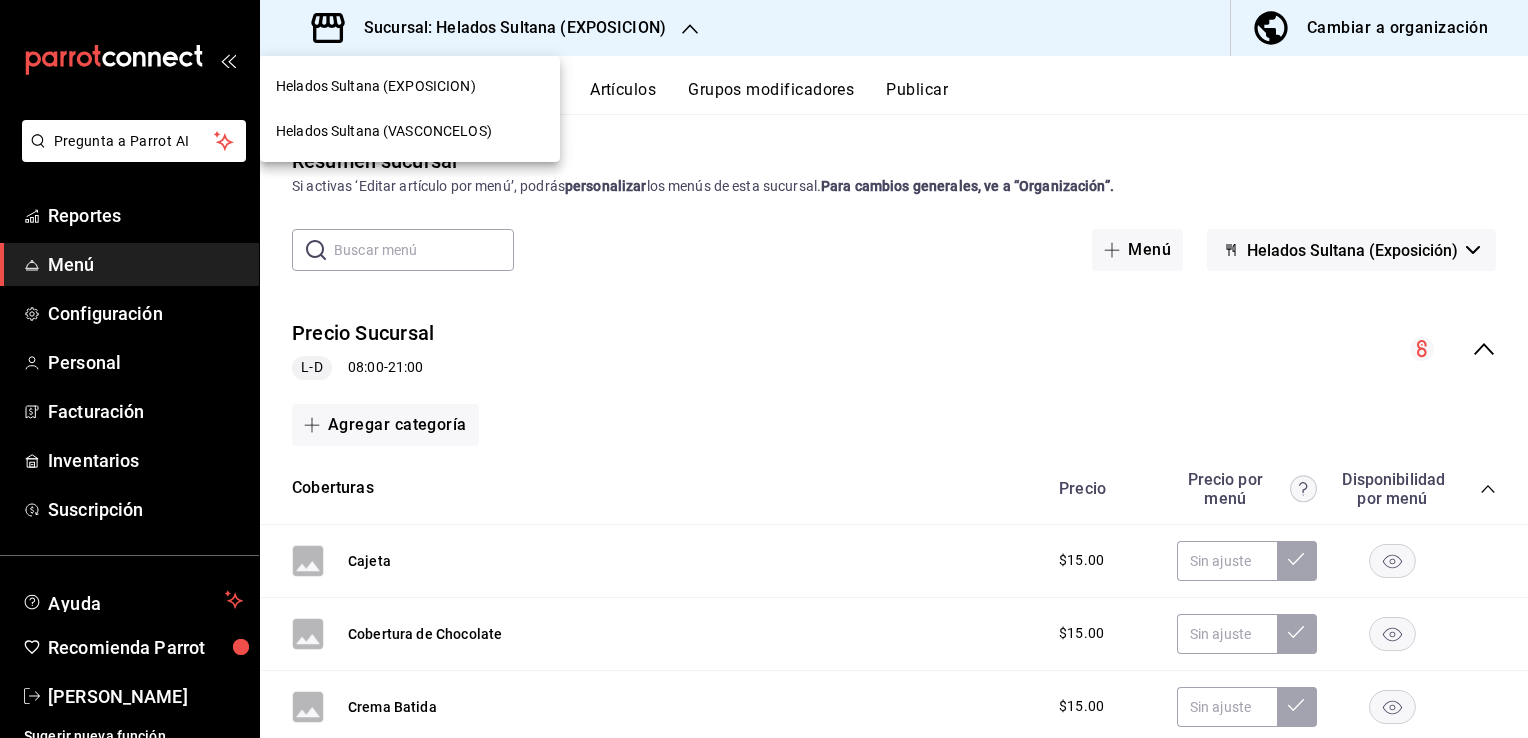 click on "Helados Sultana (VASCONCELOS)" at bounding box center (410, 131) 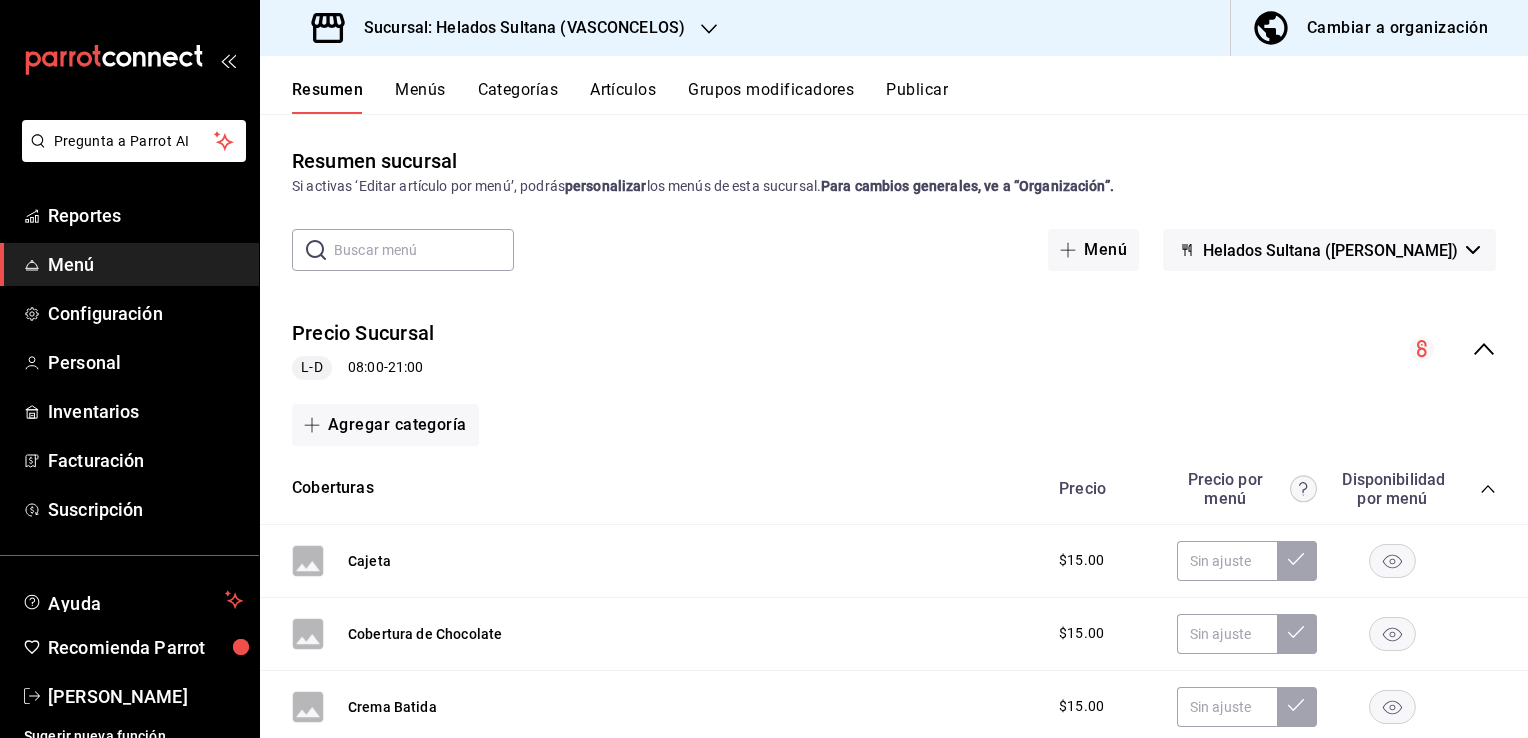 click 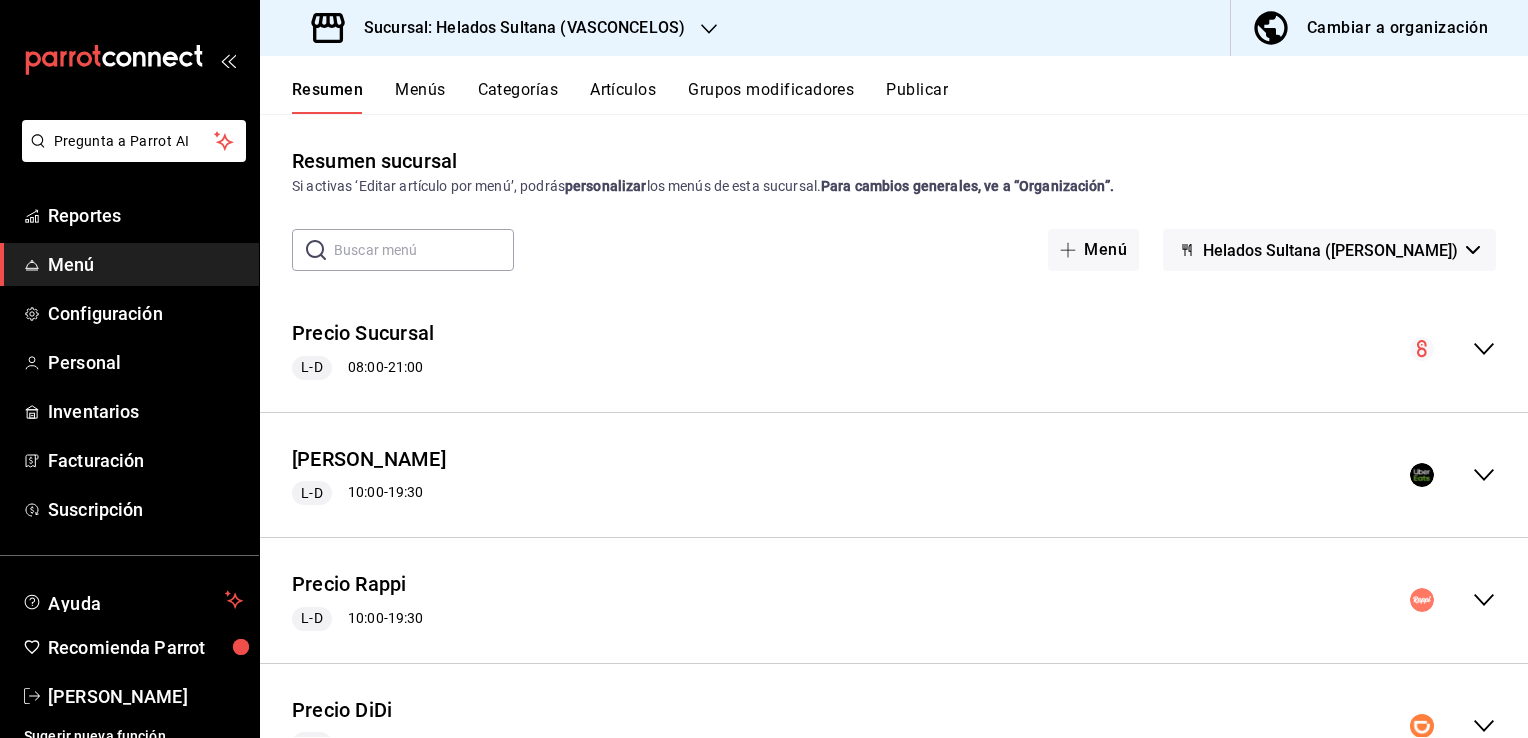 click 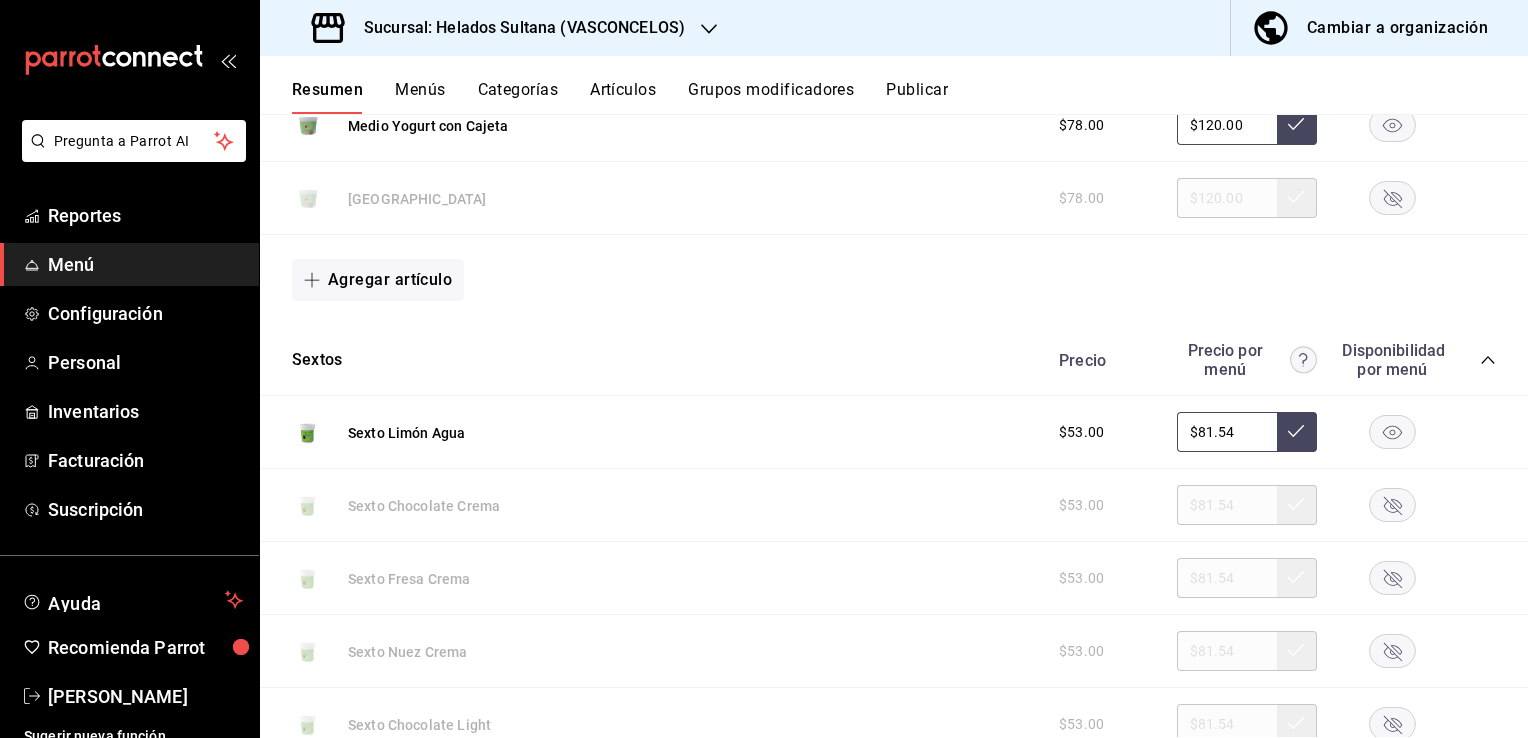 scroll, scrollTop: 1232, scrollLeft: 0, axis: vertical 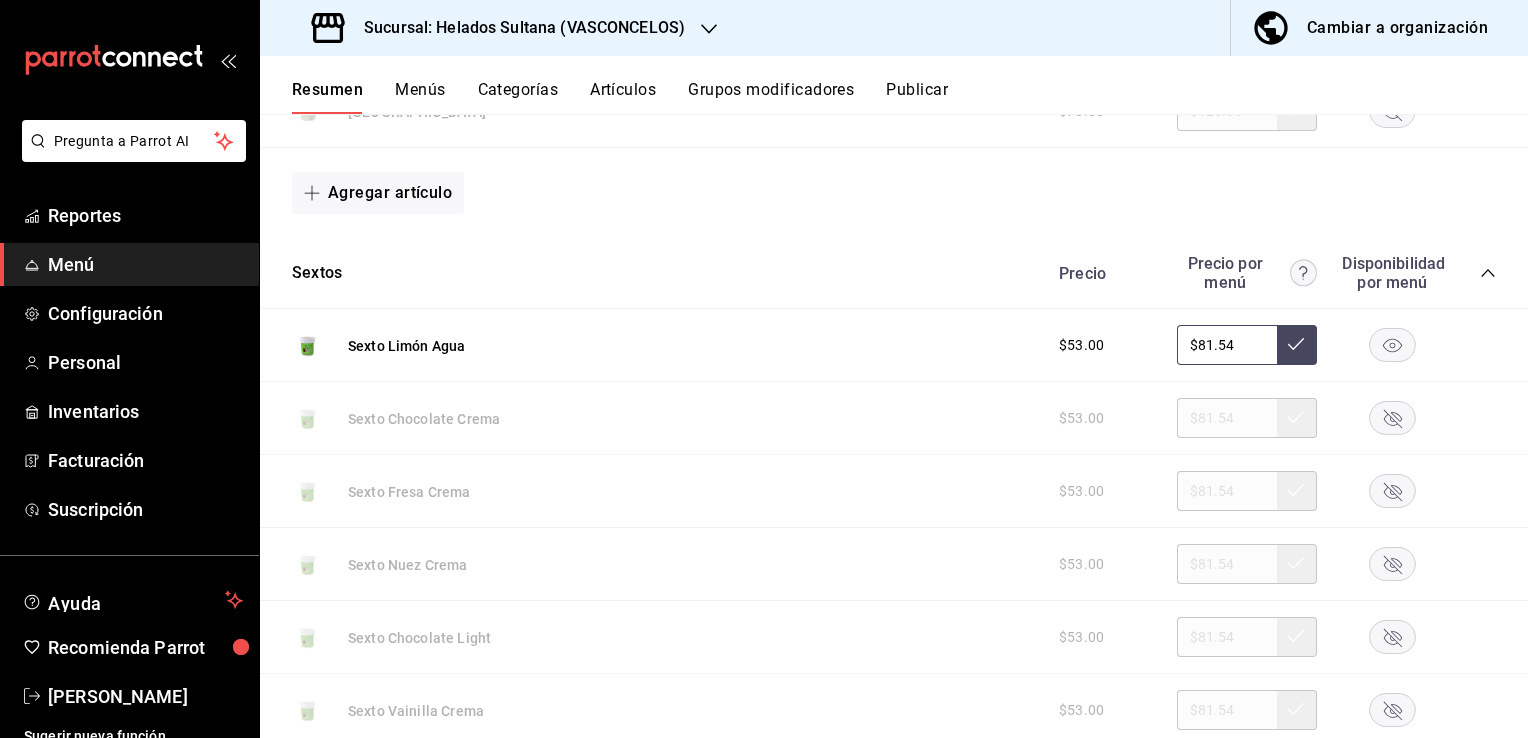 click 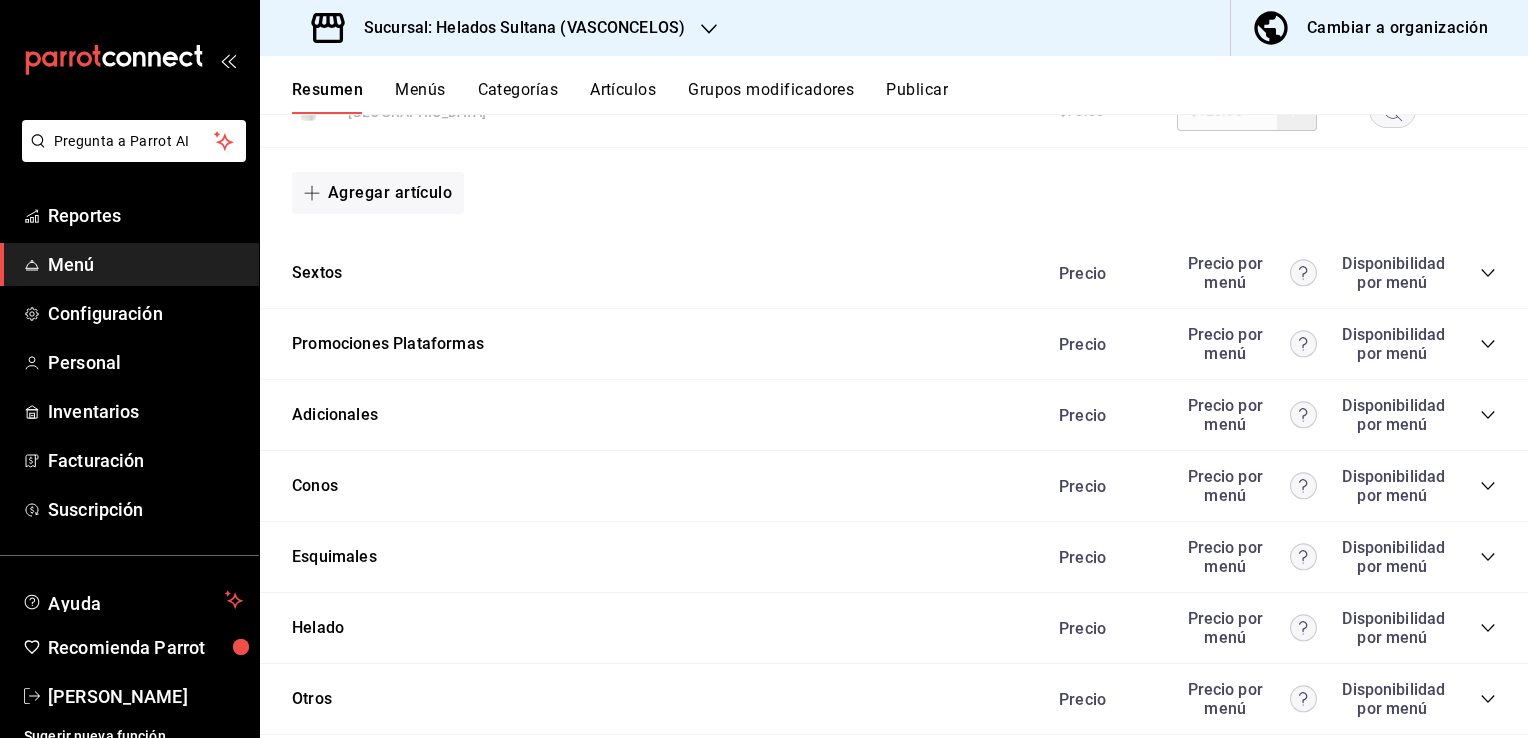 click 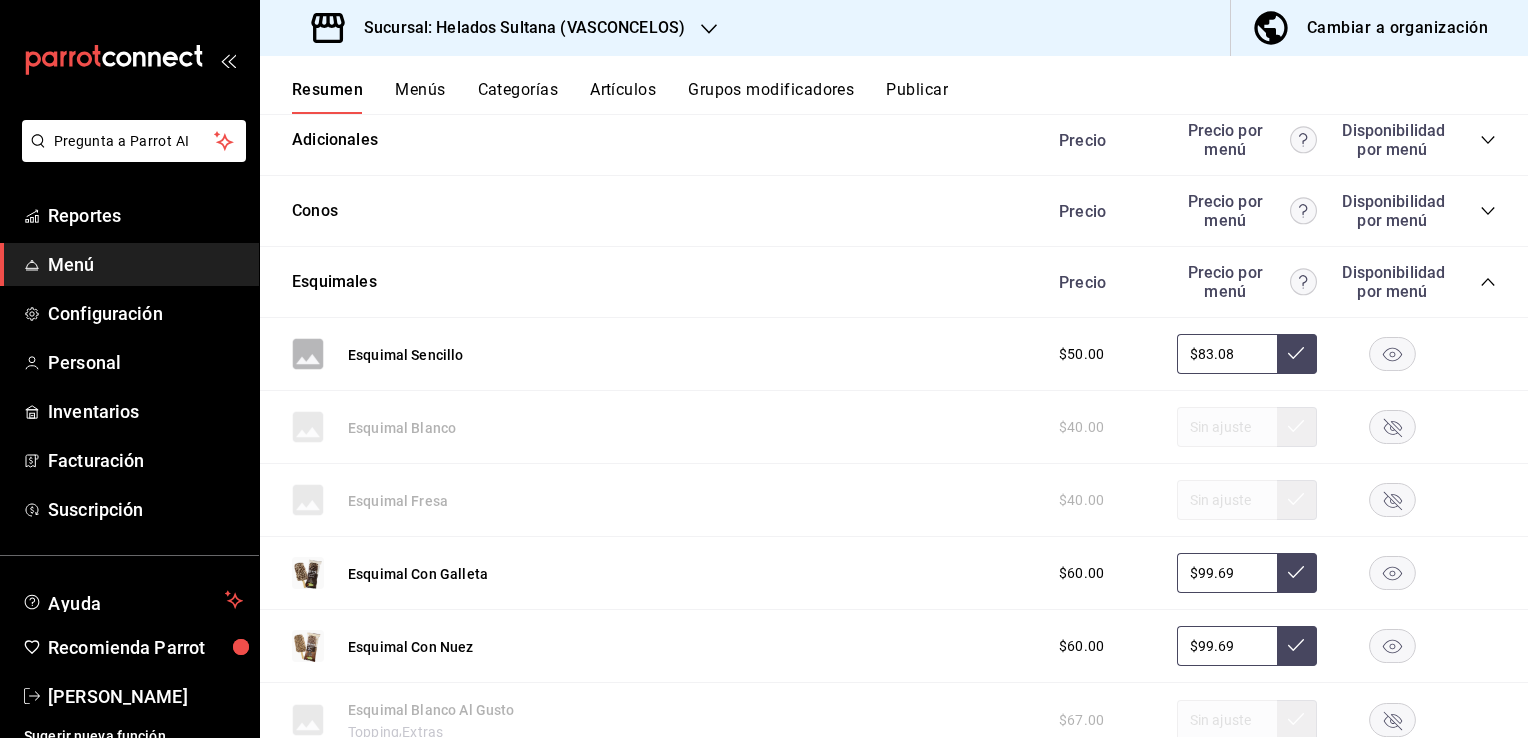 scroll, scrollTop: 1512, scrollLeft: 0, axis: vertical 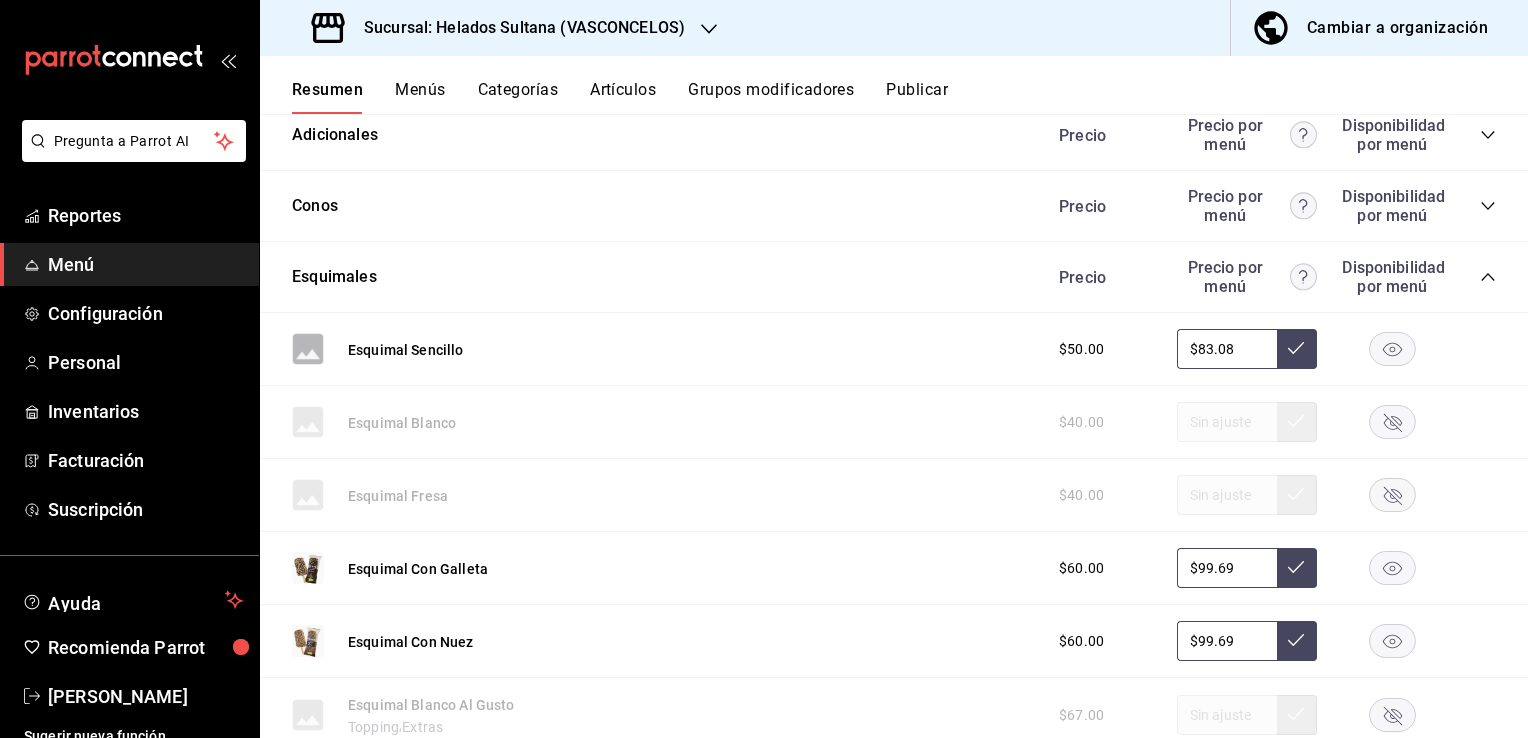 click 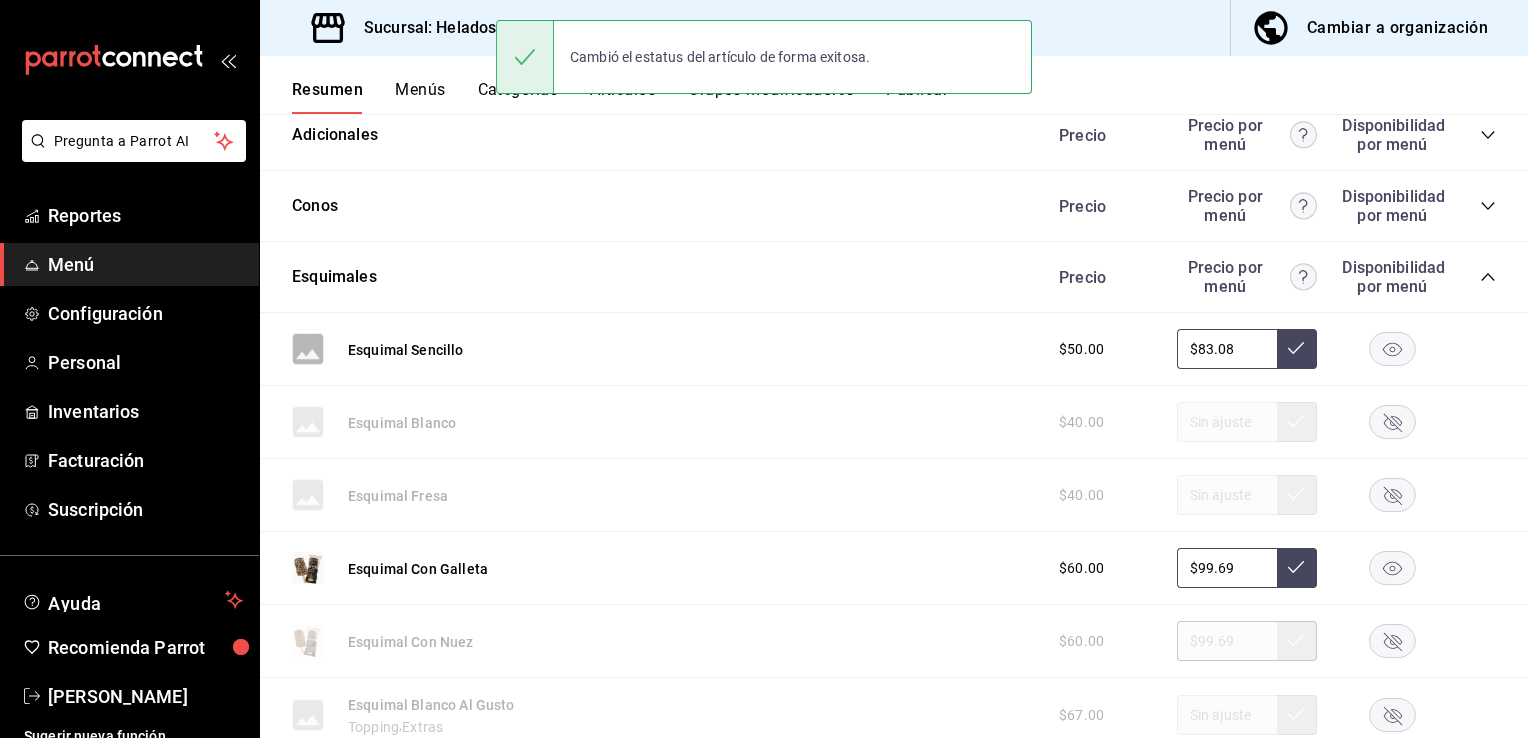 scroll, scrollTop: 2357, scrollLeft: 0, axis: vertical 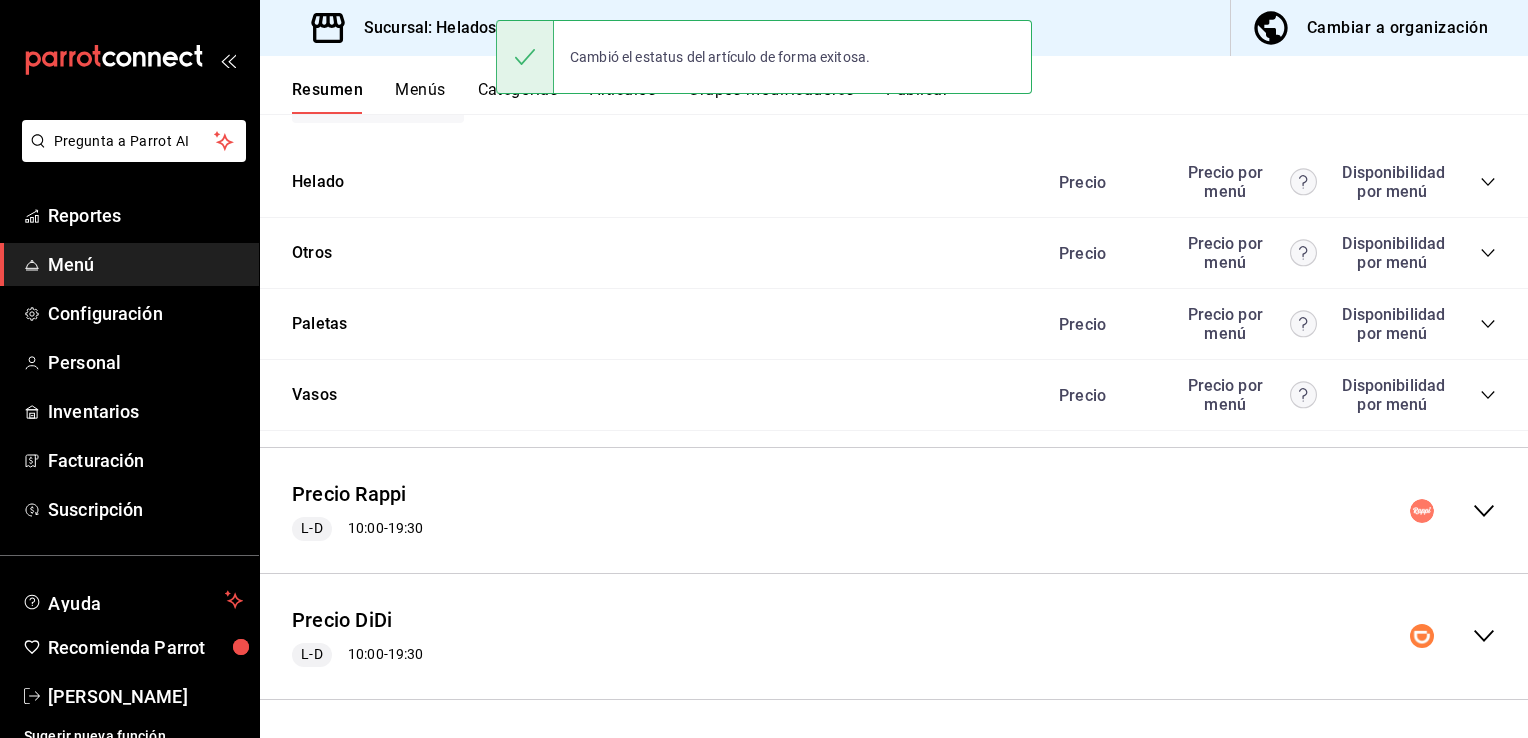 click 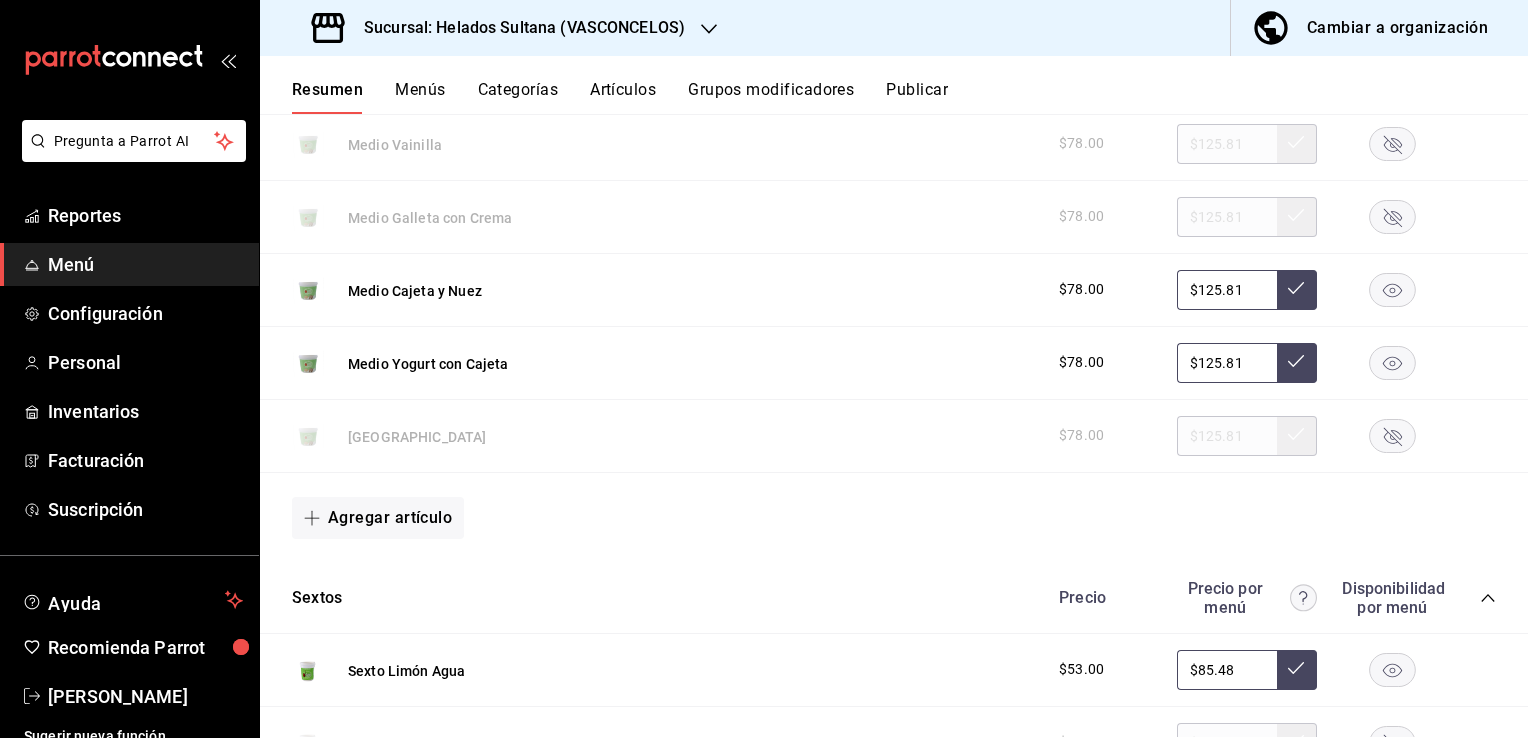 scroll, scrollTop: 3303, scrollLeft: 0, axis: vertical 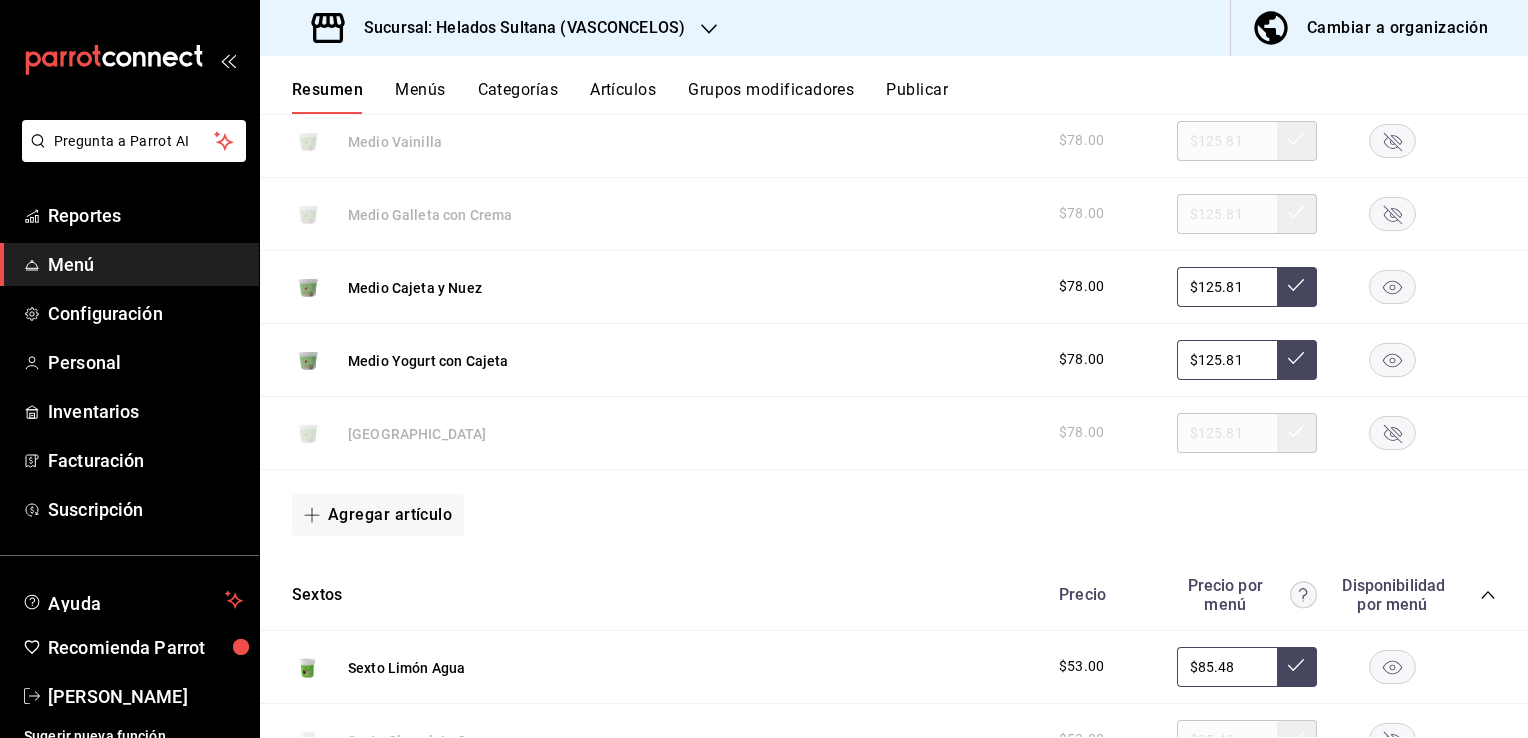 click 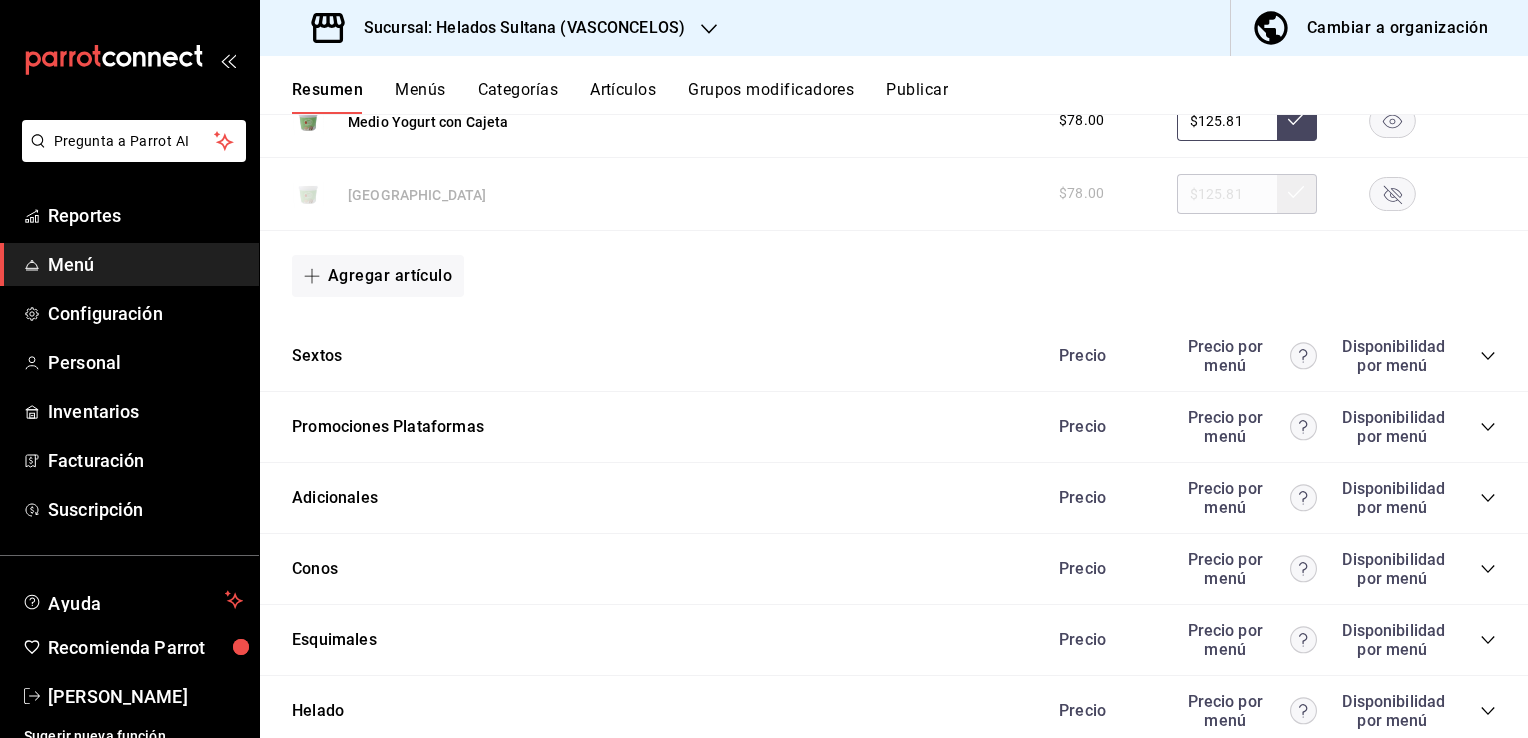 scroll, scrollTop: 3543, scrollLeft: 0, axis: vertical 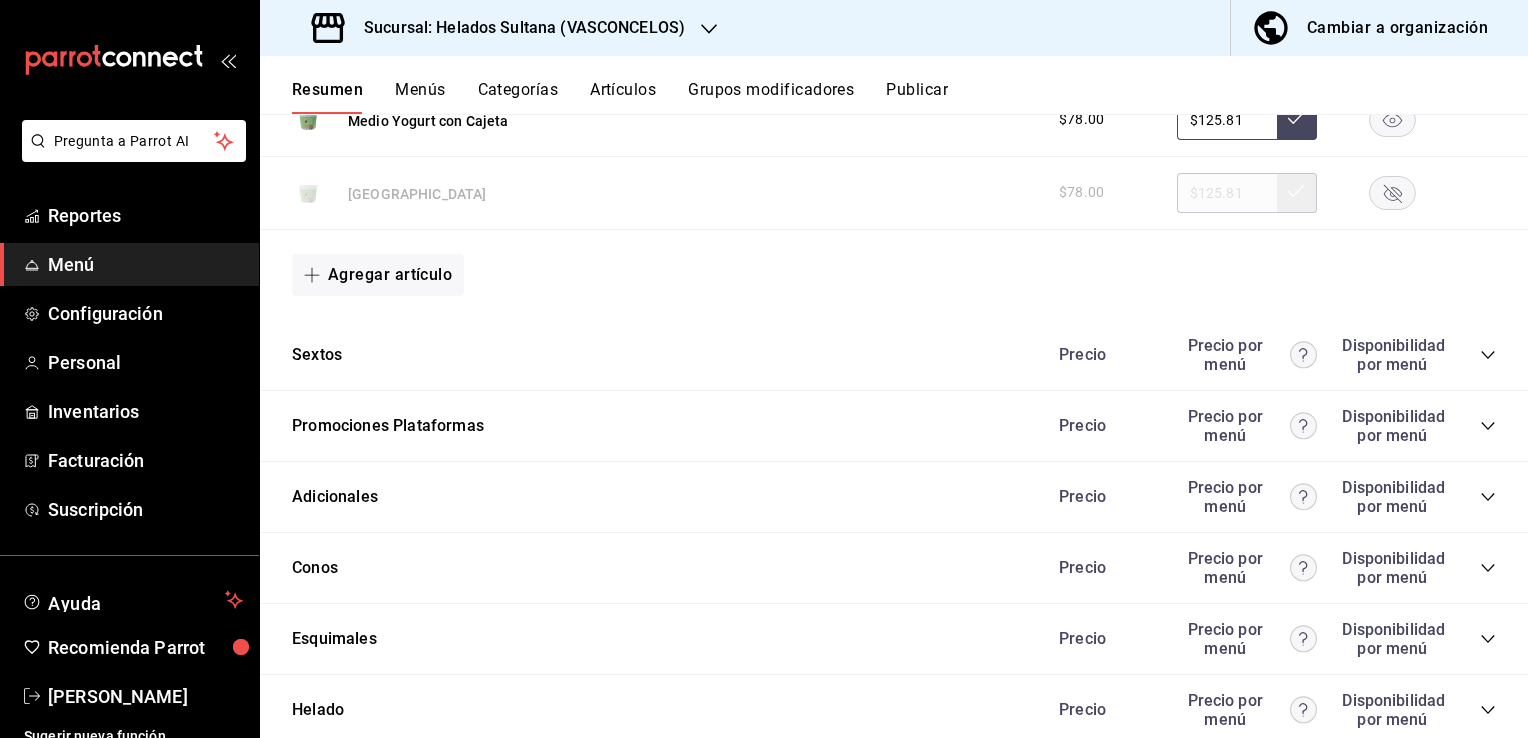 click 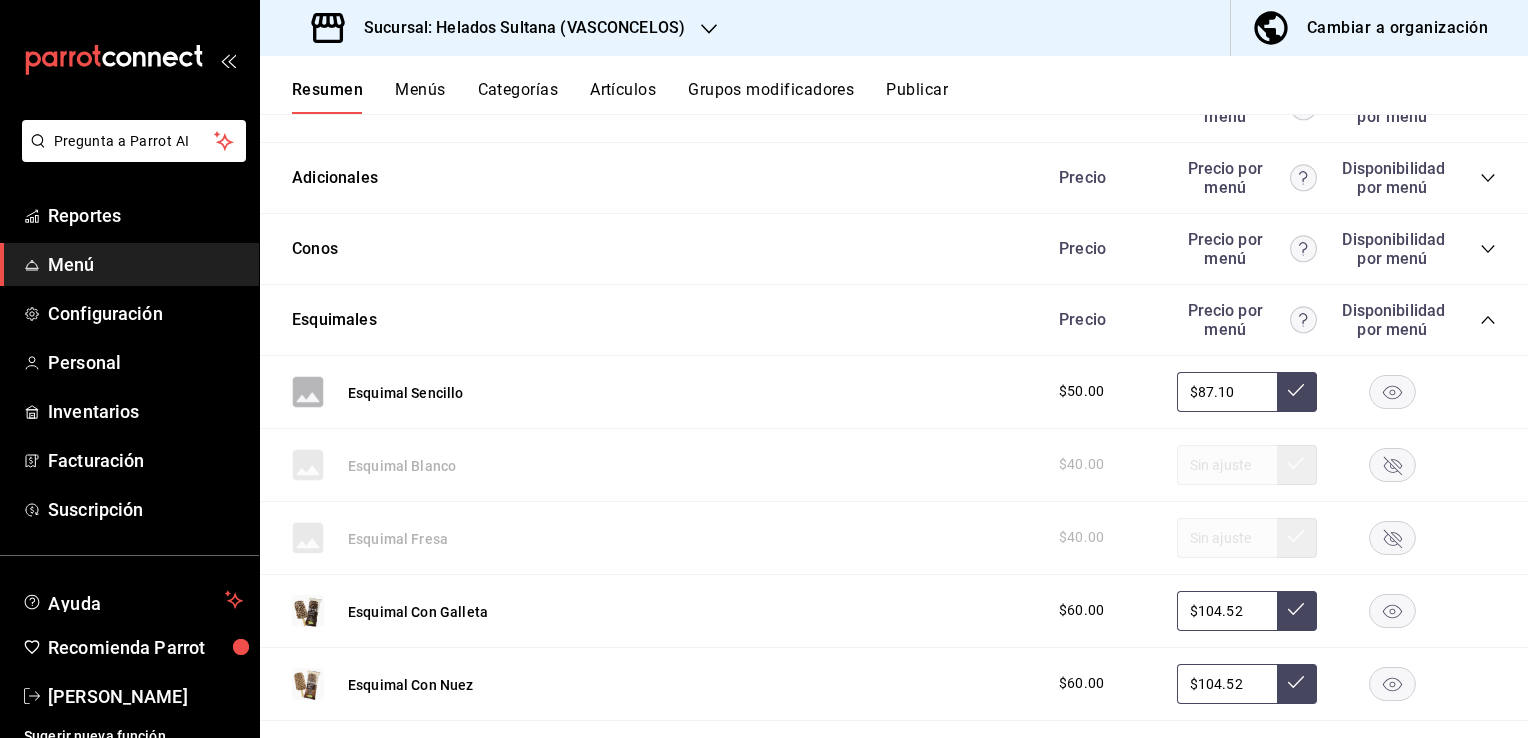 scroll, scrollTop: 3863, scrollLeft: 0, axis: vertical 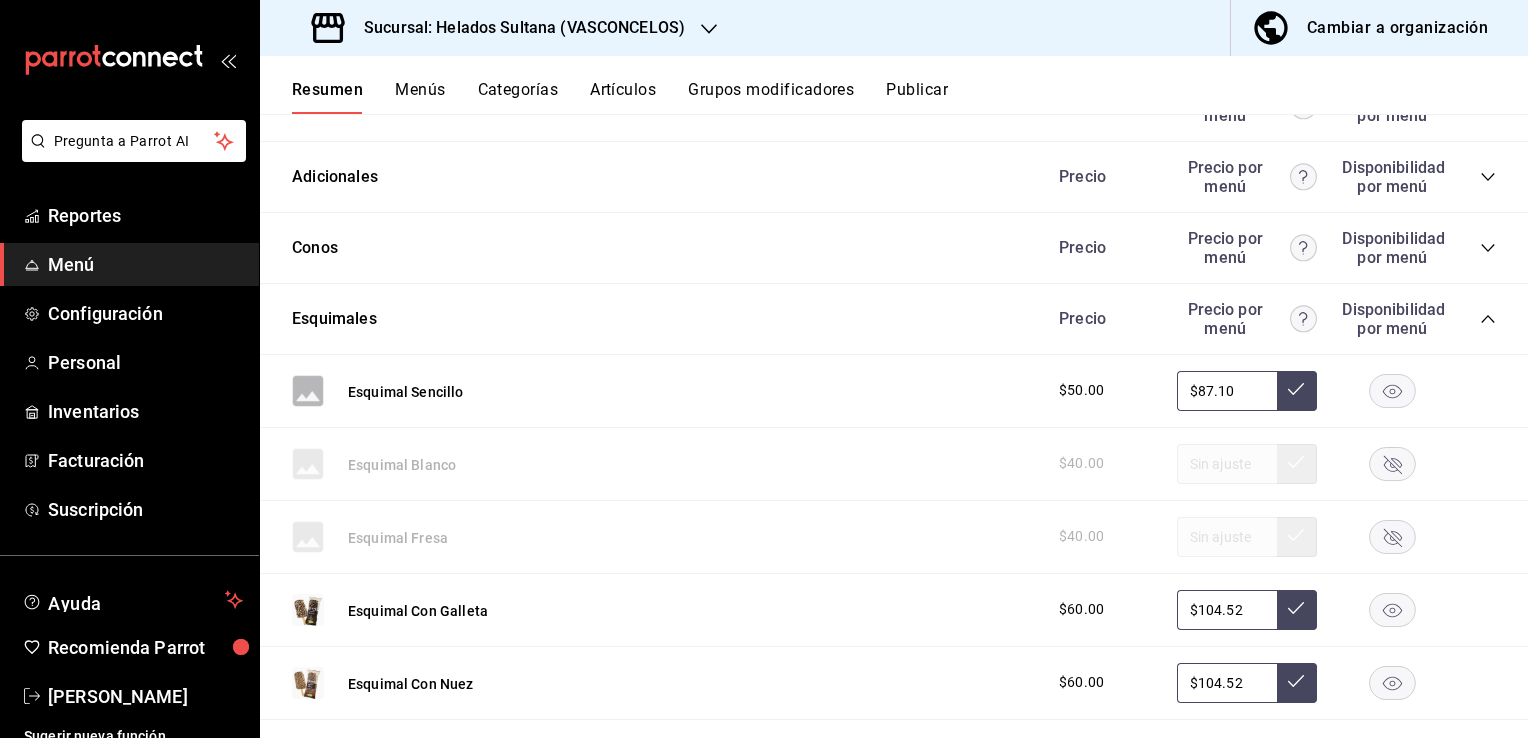 click 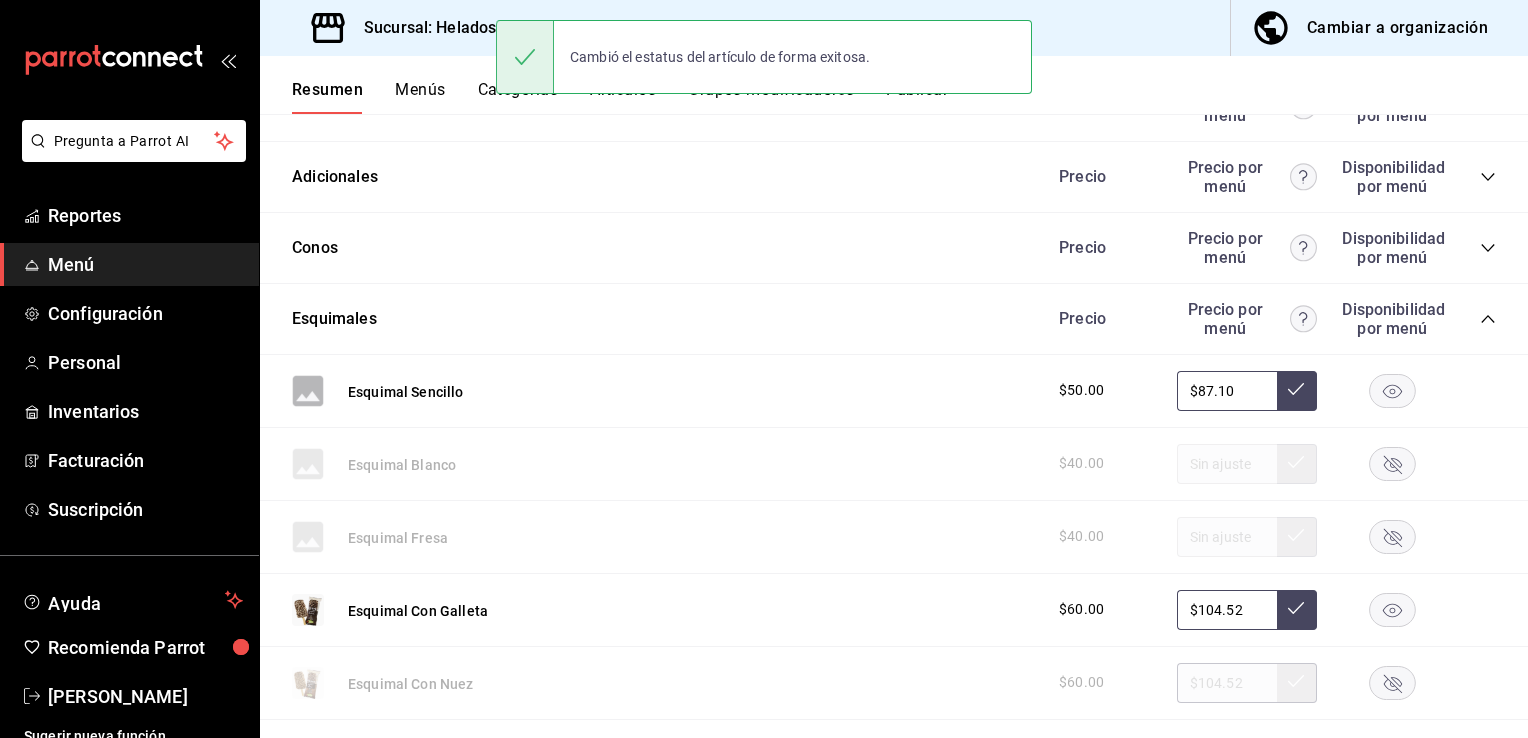 scroll, scrollTop: 4624, scrollLeft: 0, axis: vertical 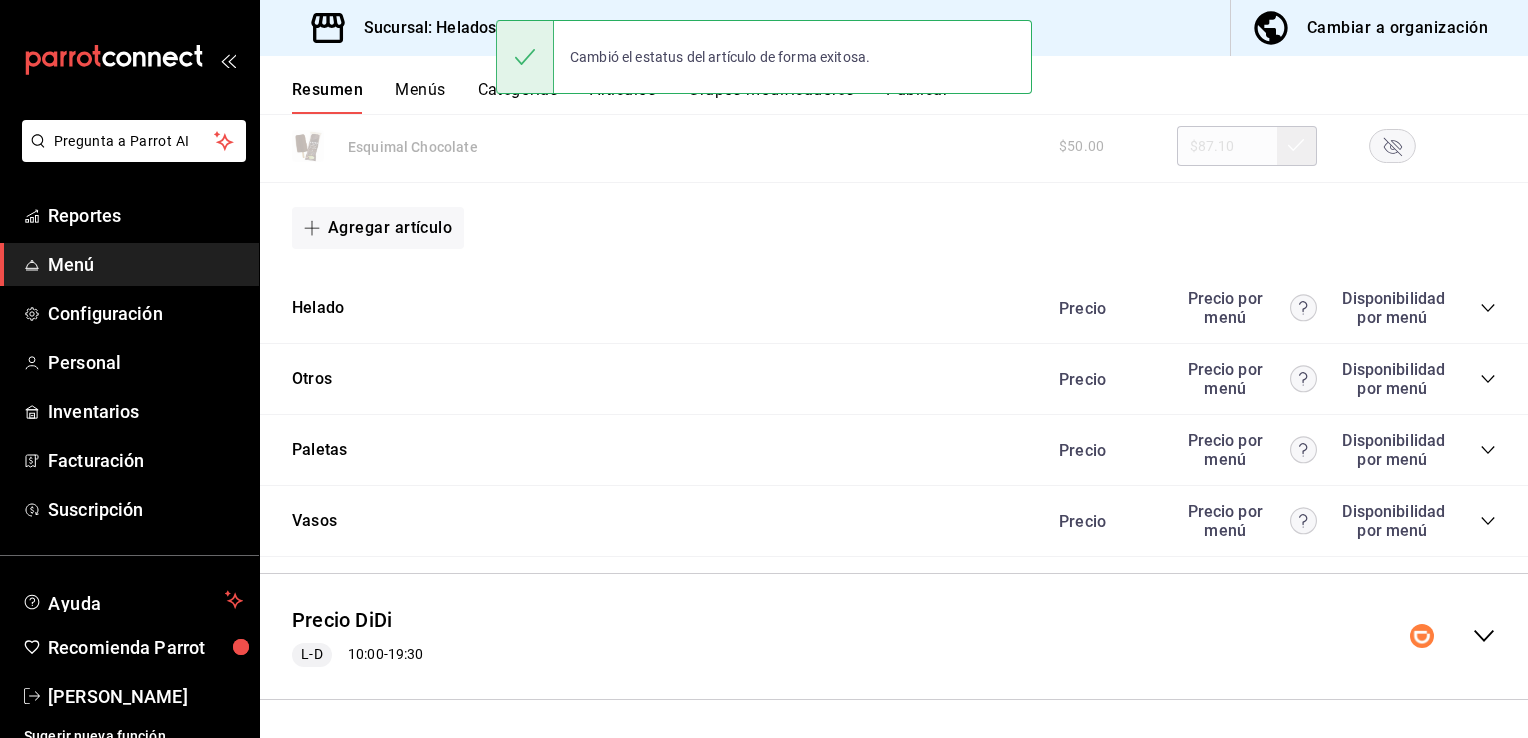click 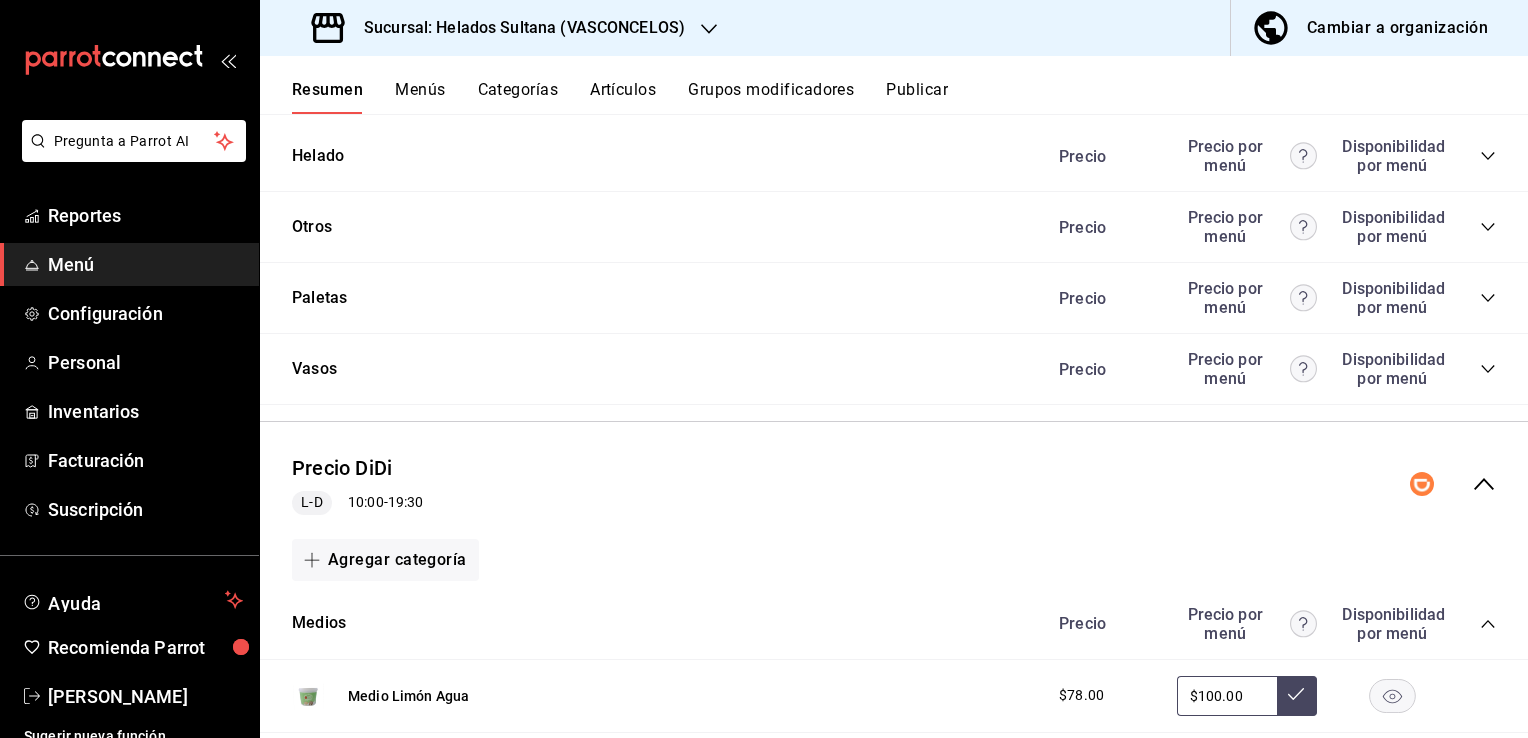 scroll, scrollTop: 4784, scrollLeft: 0, axis: vertical 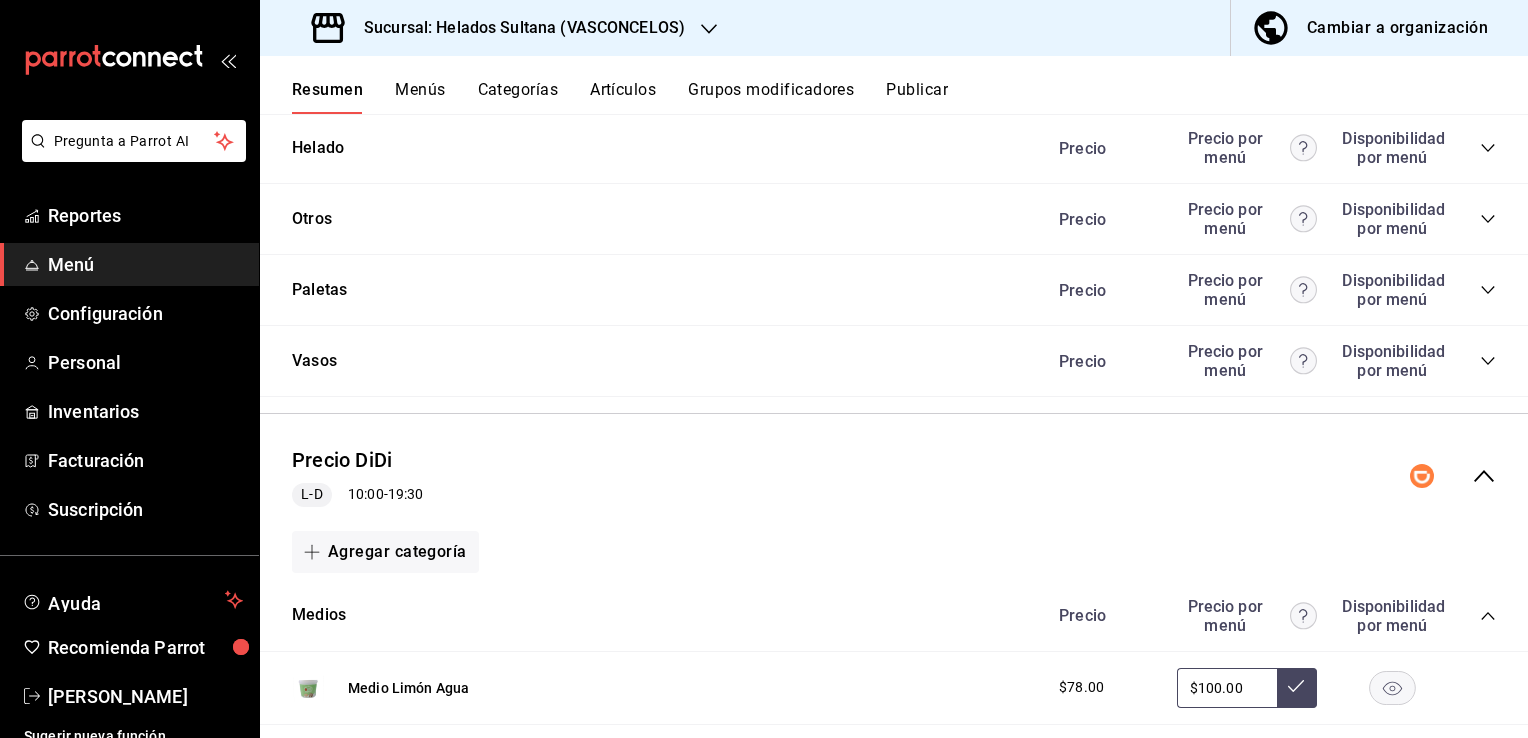click 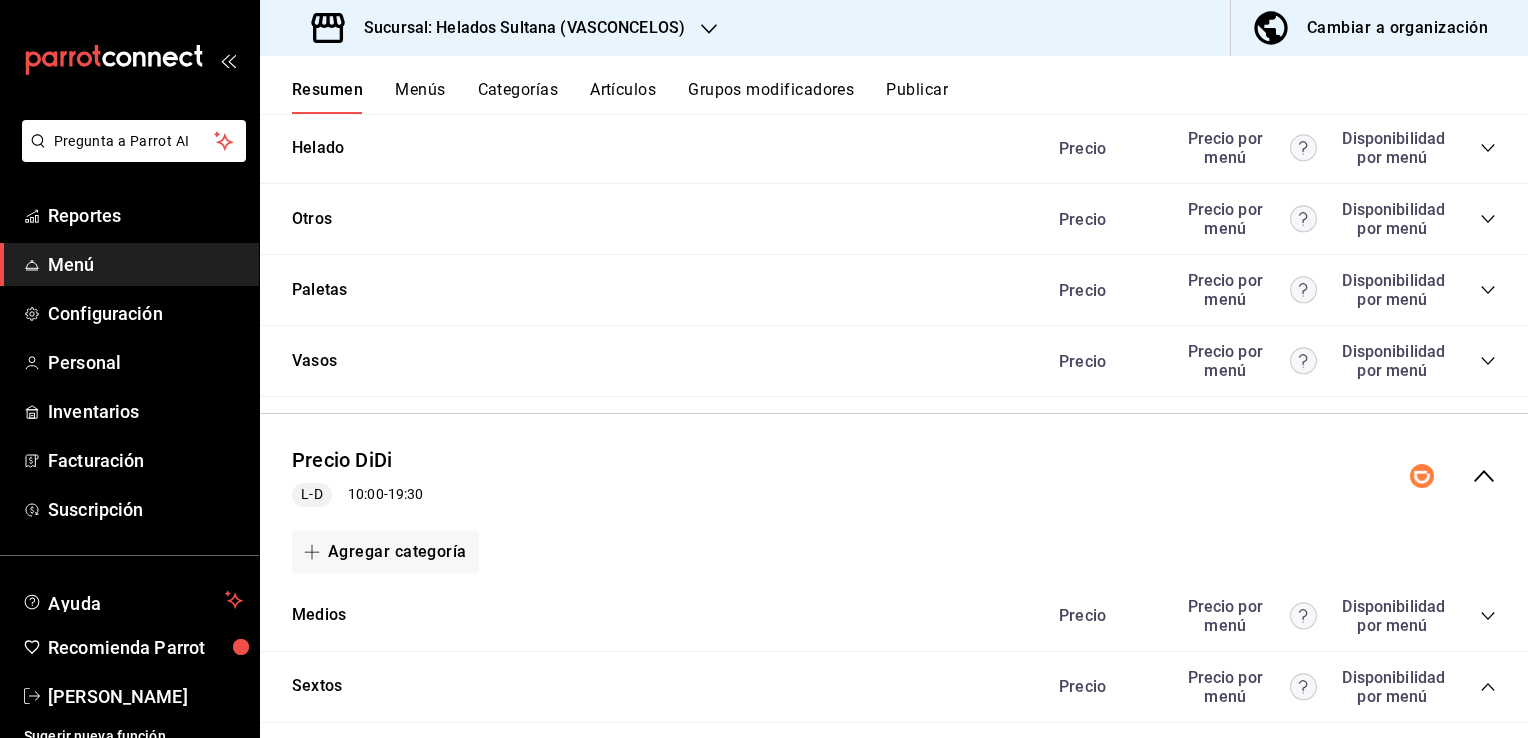 click 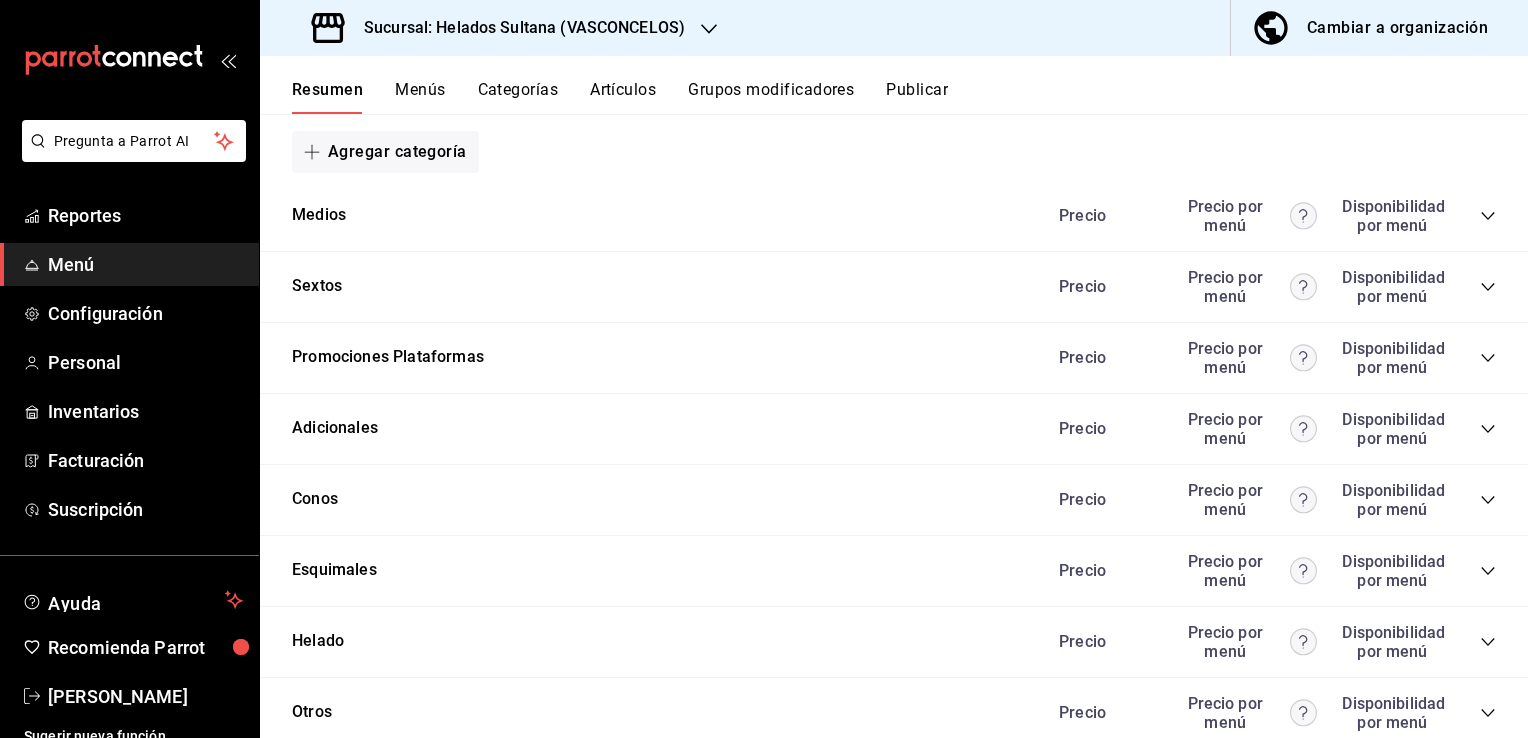 scroll, scrollTop: 5190, scrollLeft: 0, axis: vertical 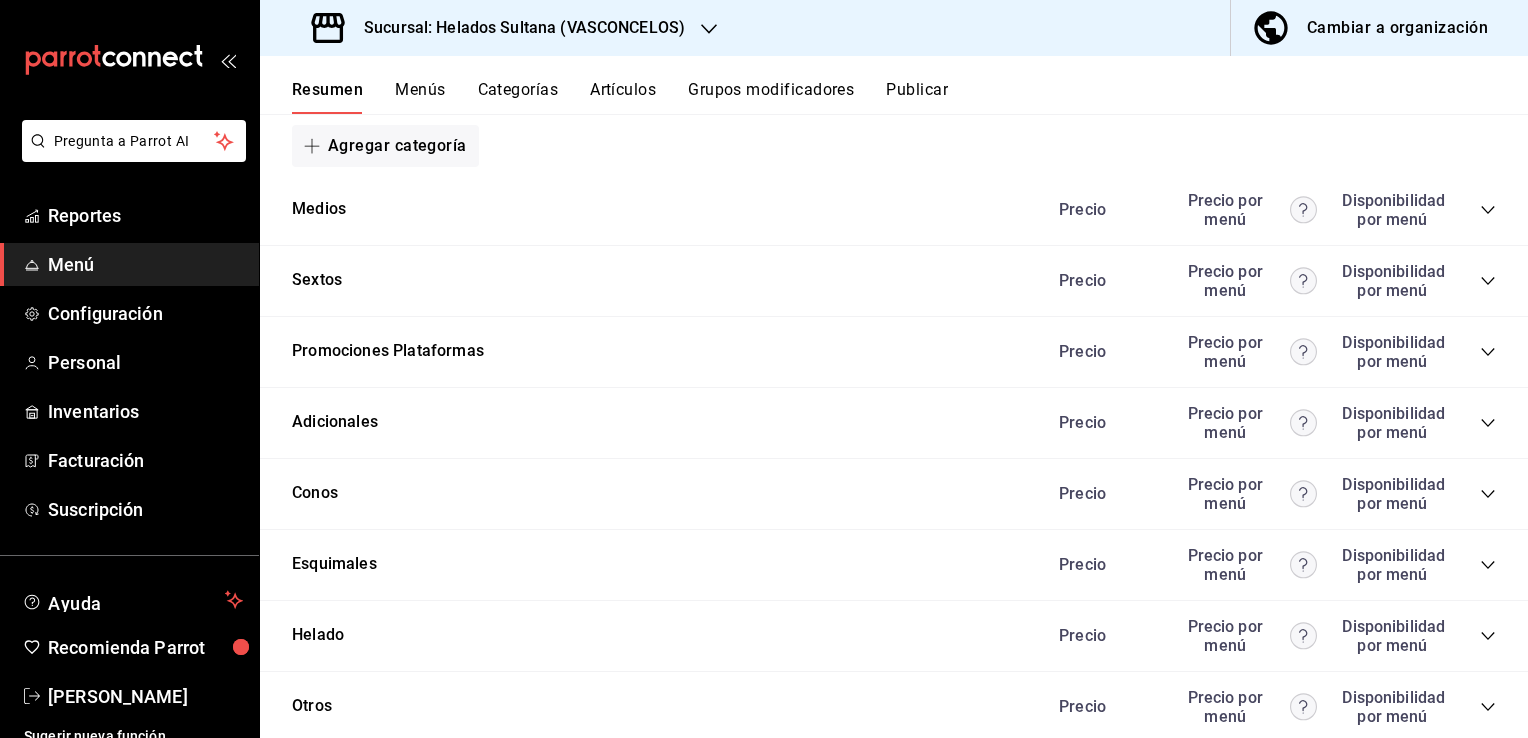 click 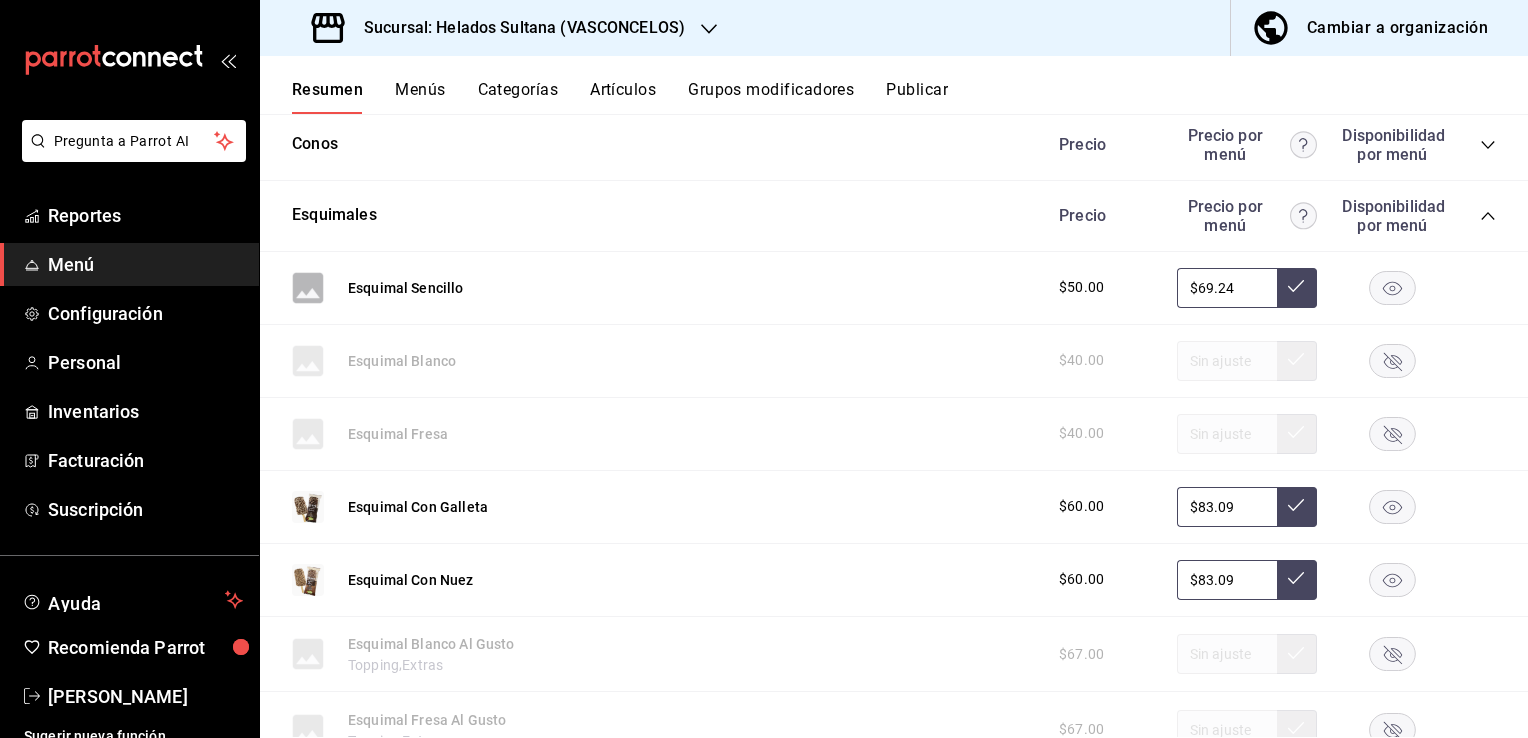 scroll, scrollTop: 5550, scrollLeft: 0, axis: vertical 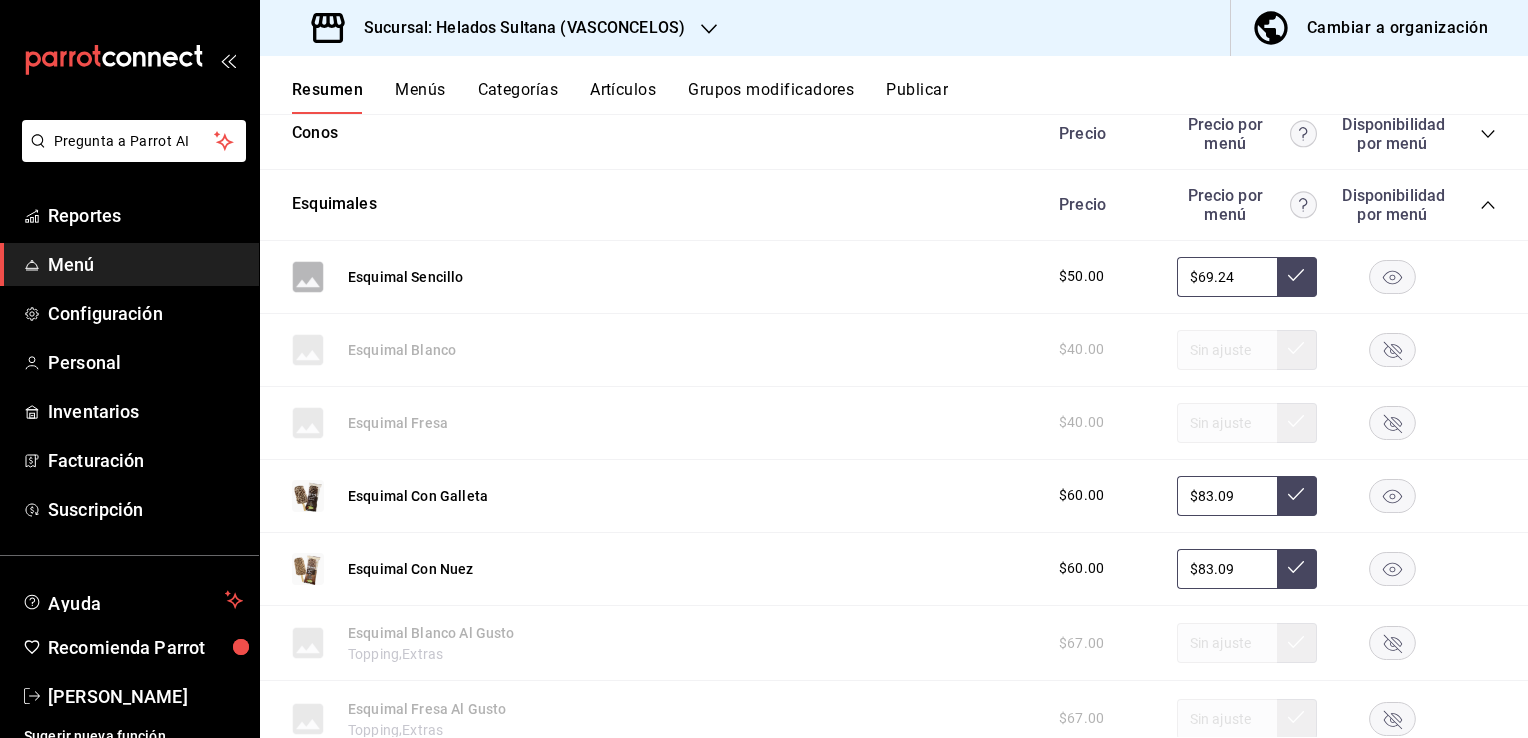 click 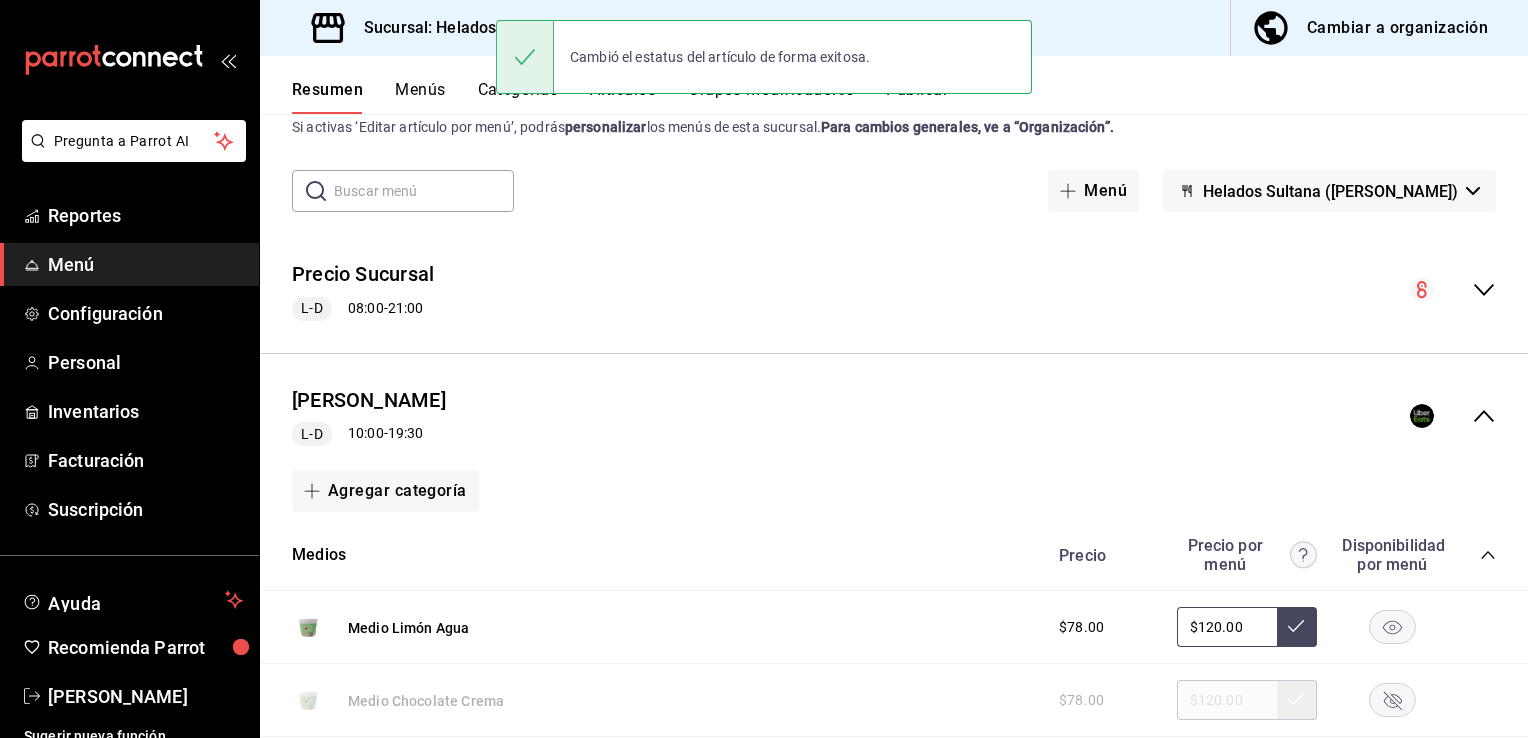 scroll, scrollTop: 0, scrollLeft: 0, axis: both 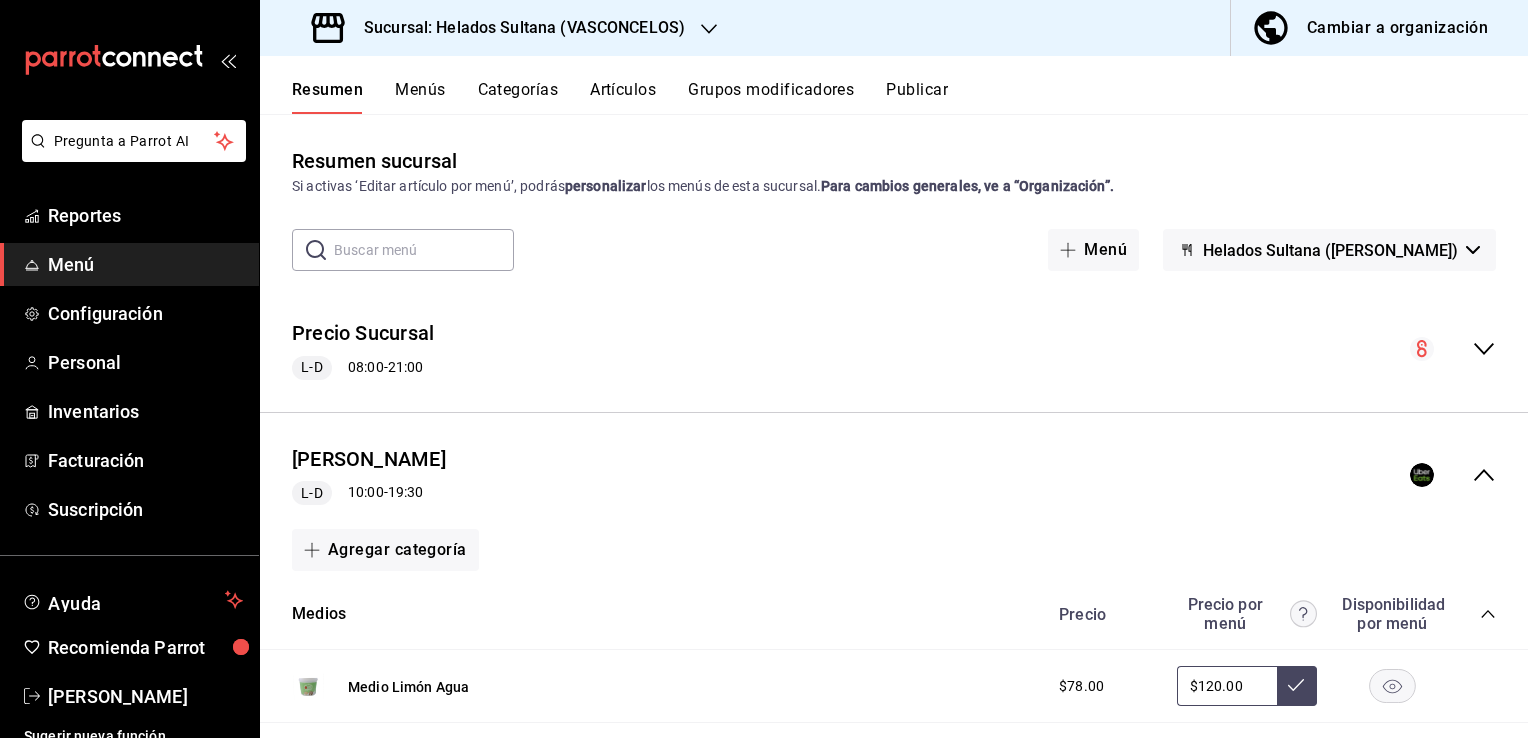 click on "Publicar" at bounding box center (917, 97) 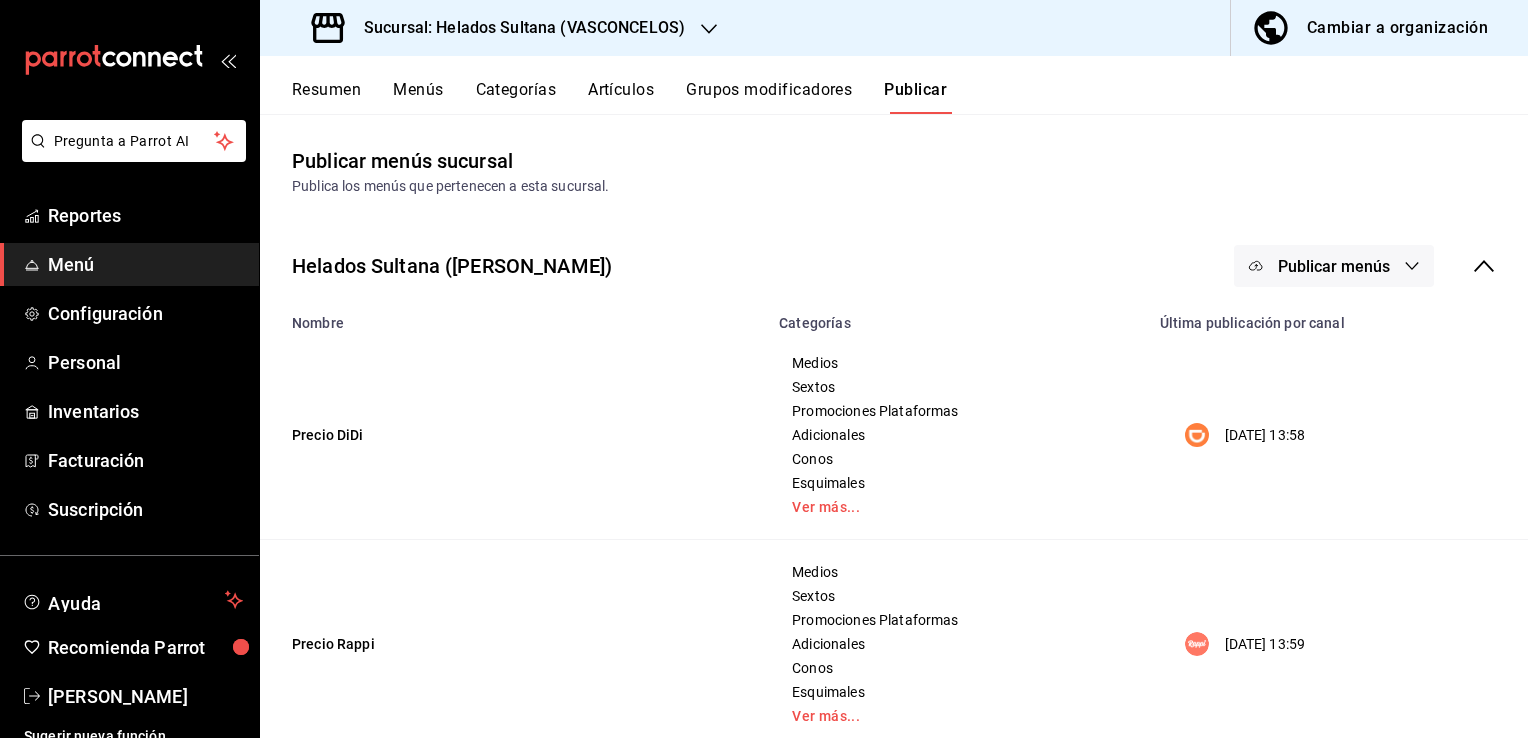 click on "Publicar menús" at bounding box center [1334, 266] 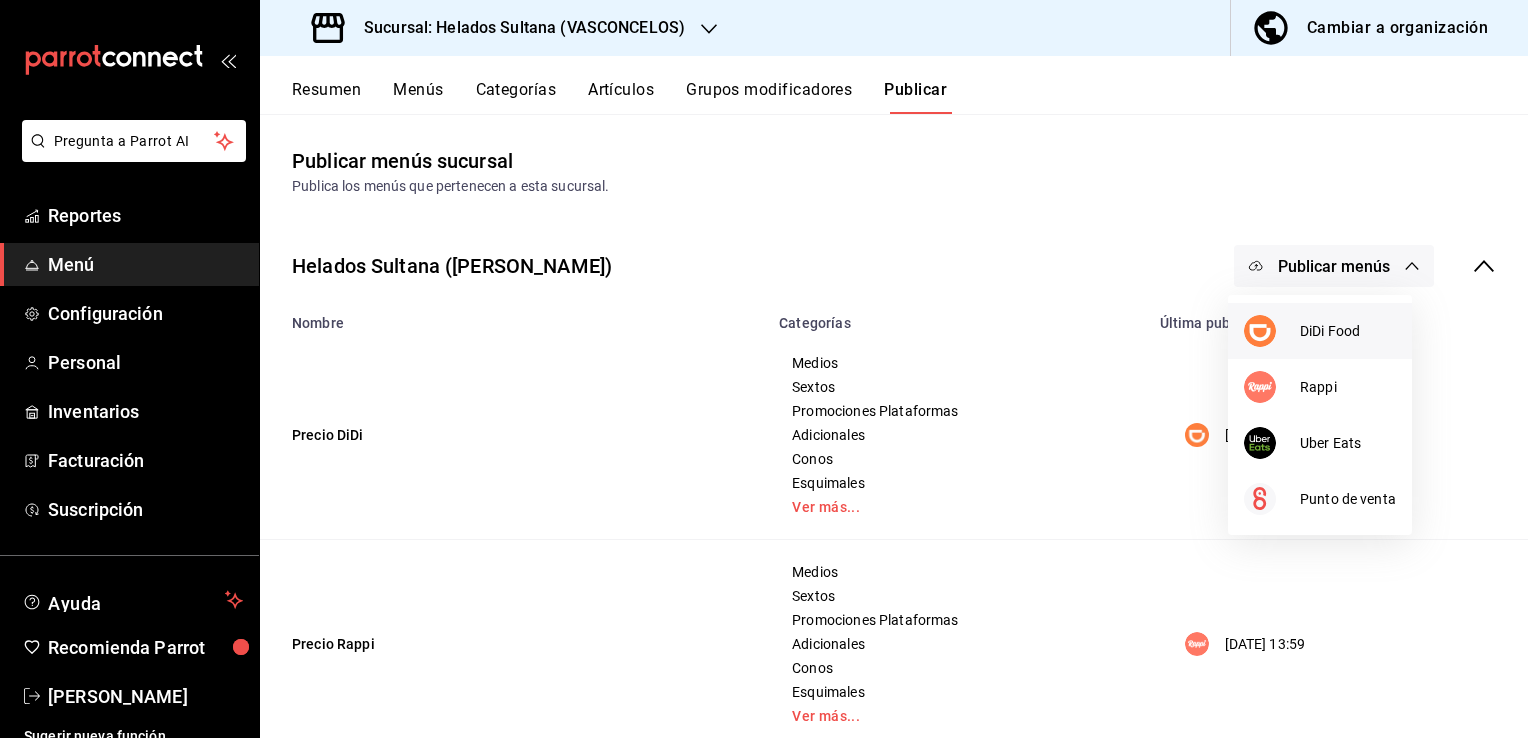 click at bounding box center (1260, 331) 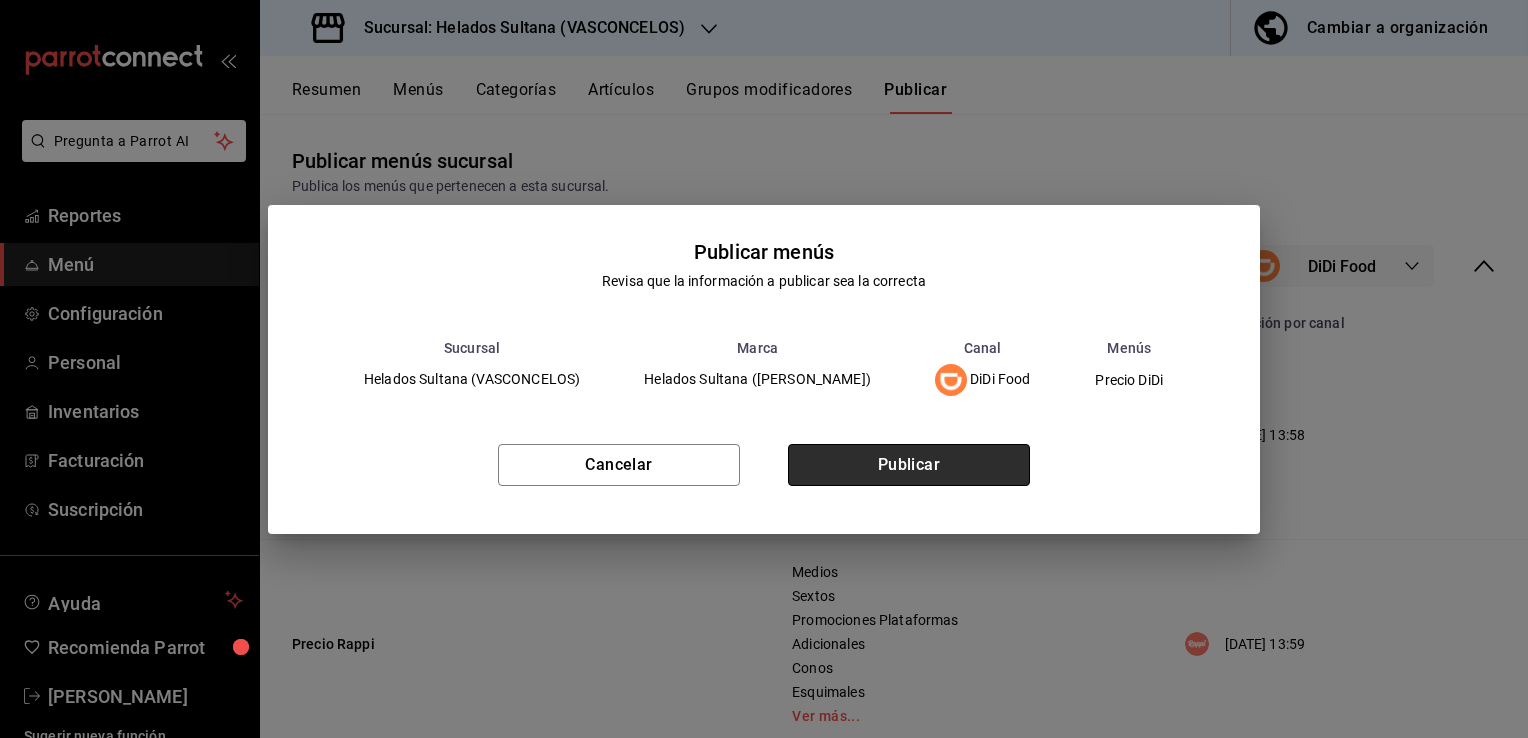 click on "Publicar" at bounding box center [909, 465] 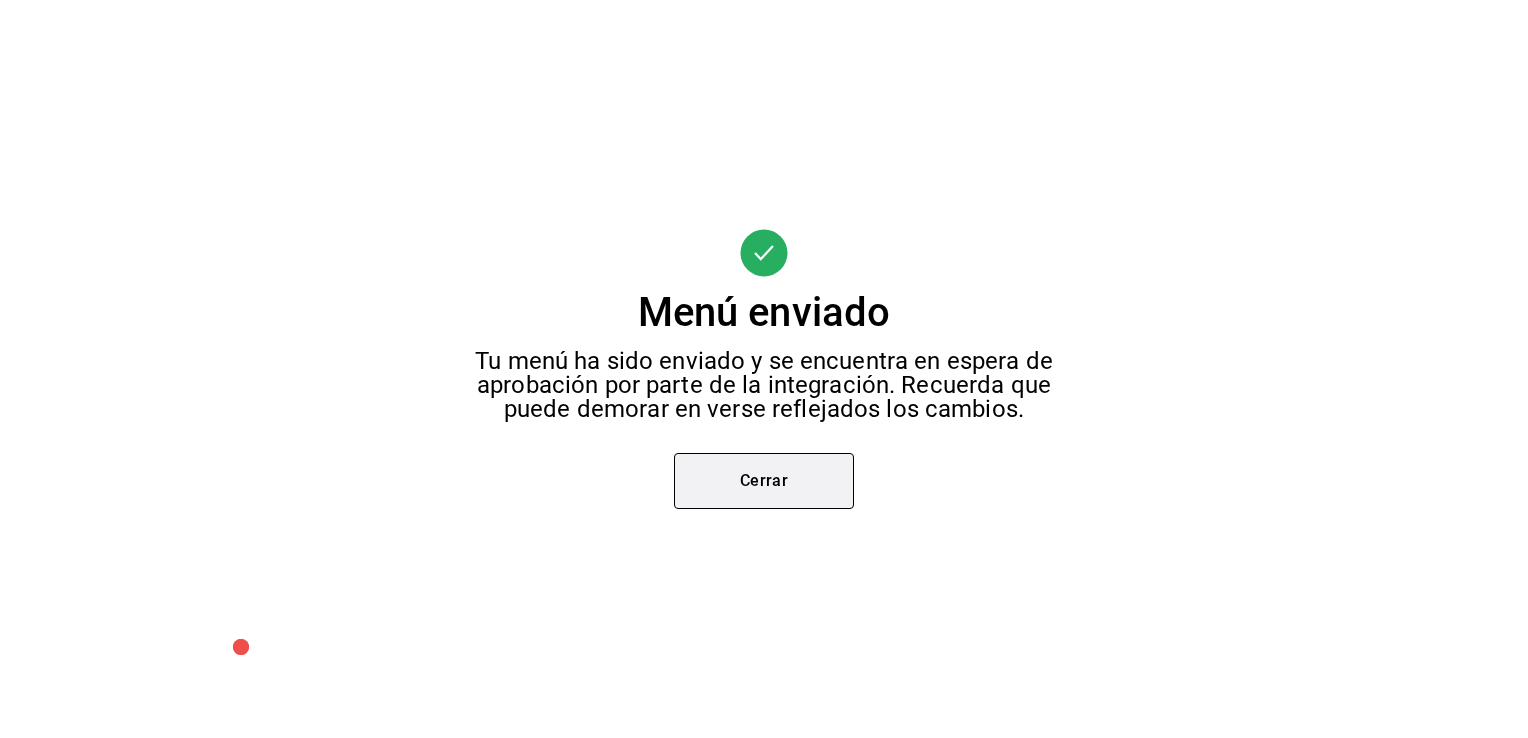 click on "Cerrar" at bounding box center (764, 481) 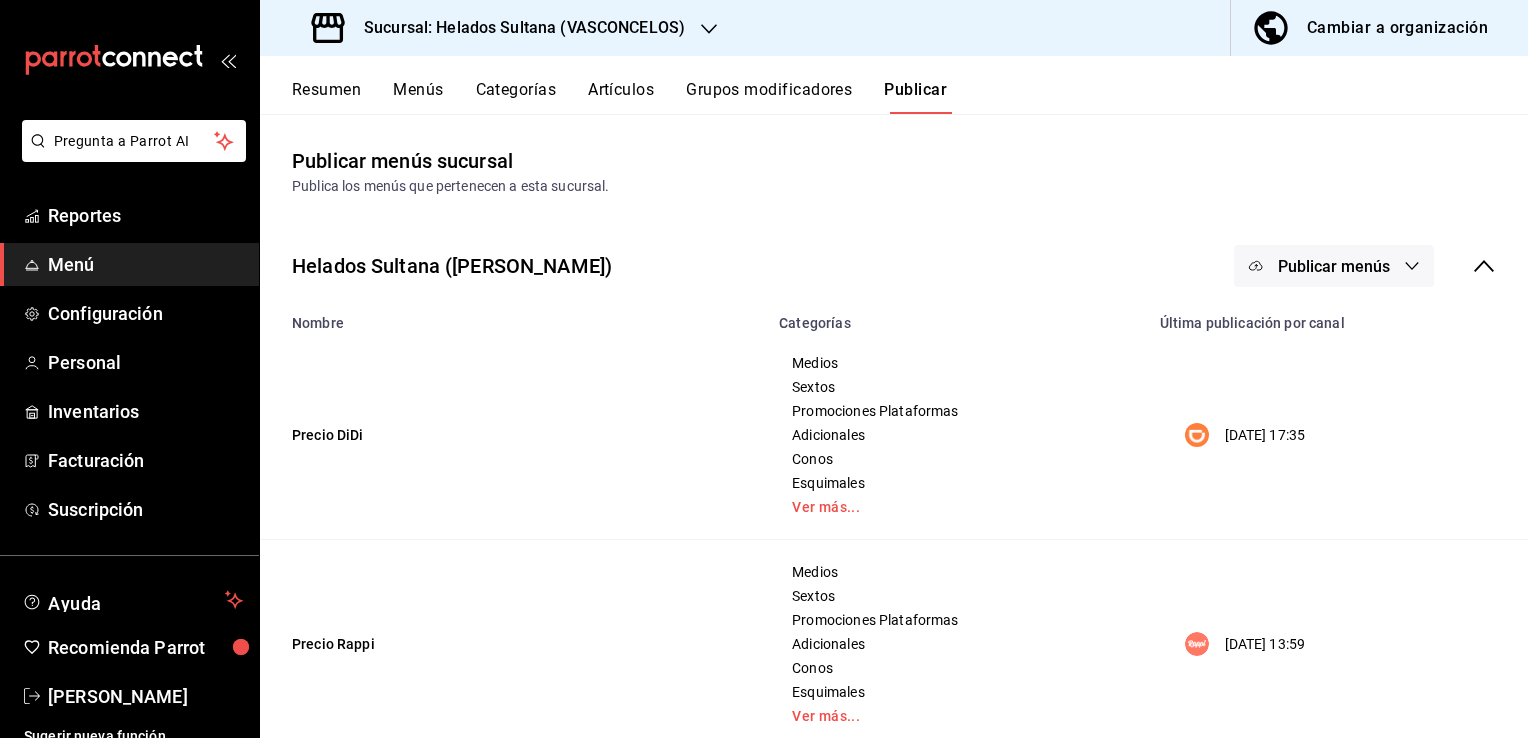 click on "Publicar menús" at bounding box center (1334, 266) 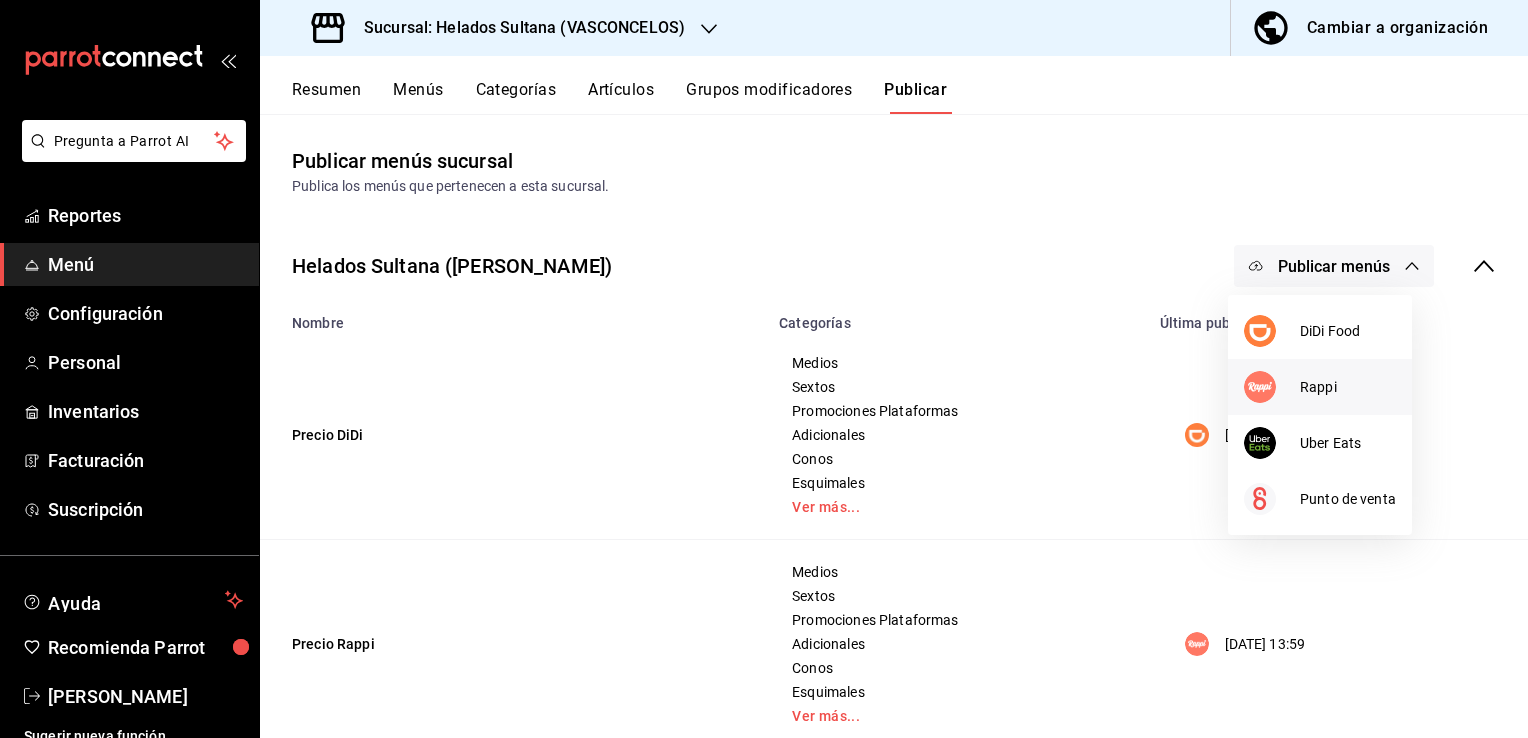 click at bounding box center [1272, 387] 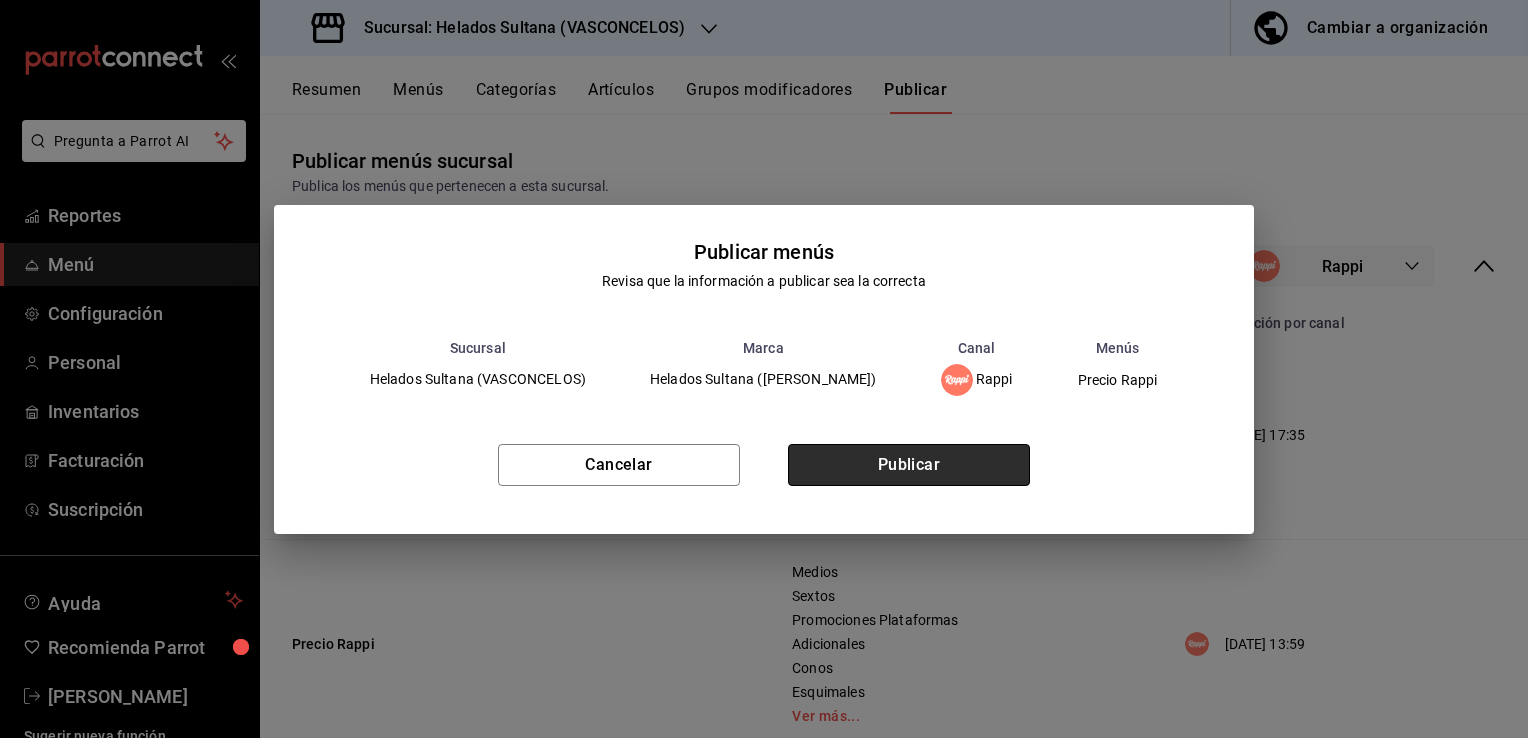 click on "Publicar" at bounding box center [909, 465] 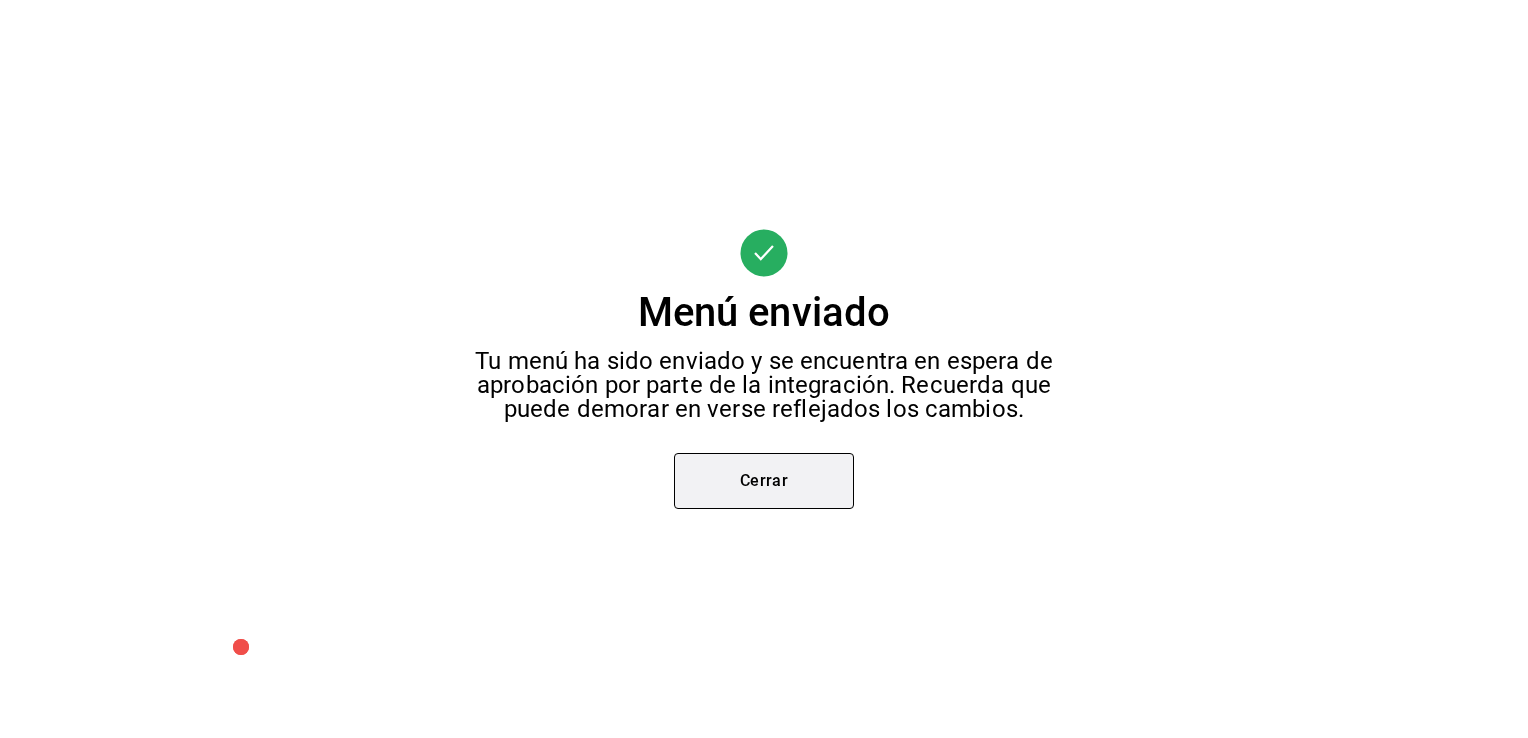 click on "Cerrar" at bounding box center [764, 481] 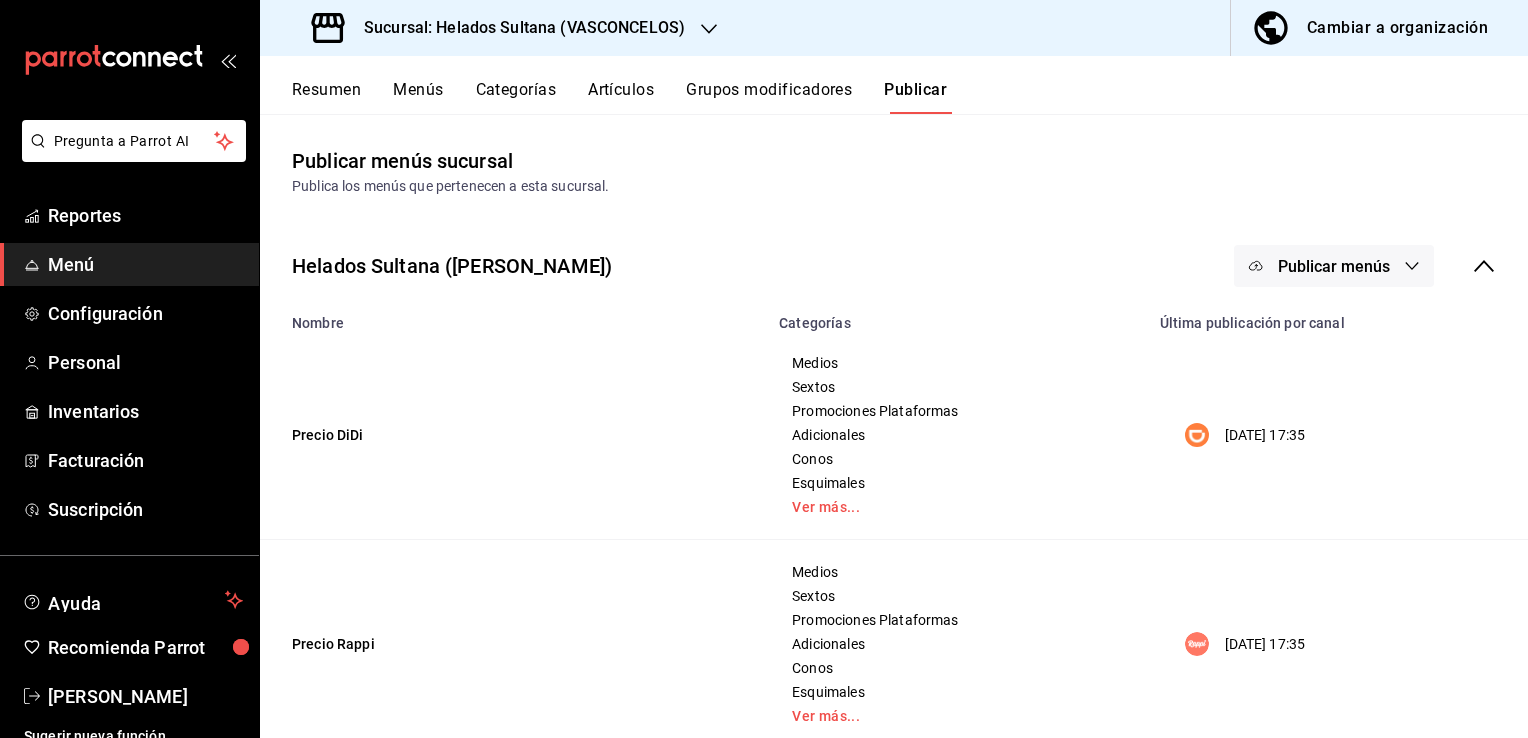 click on "Publicar menús" at bounding box center (1334, 266) 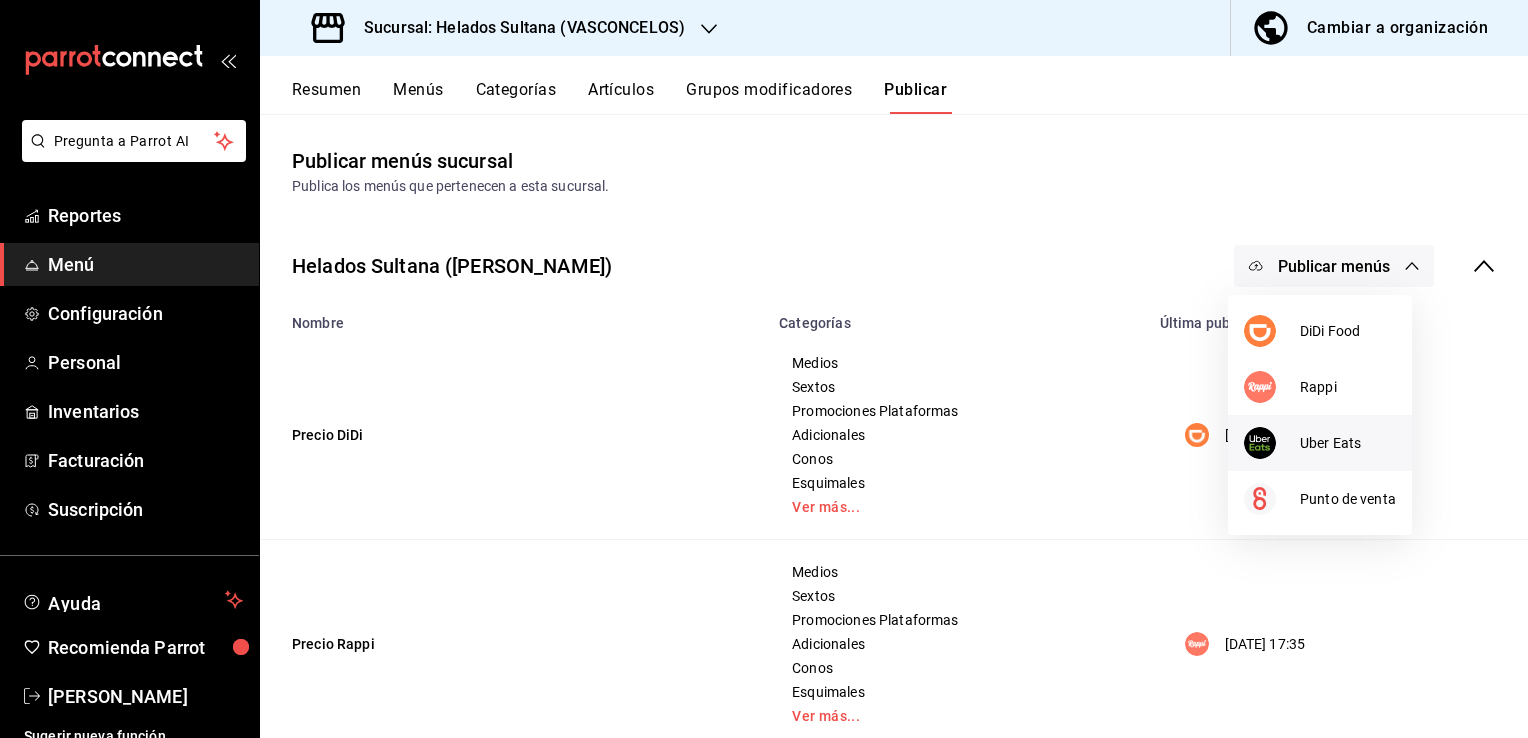 click at bounding box center (1272, 443) 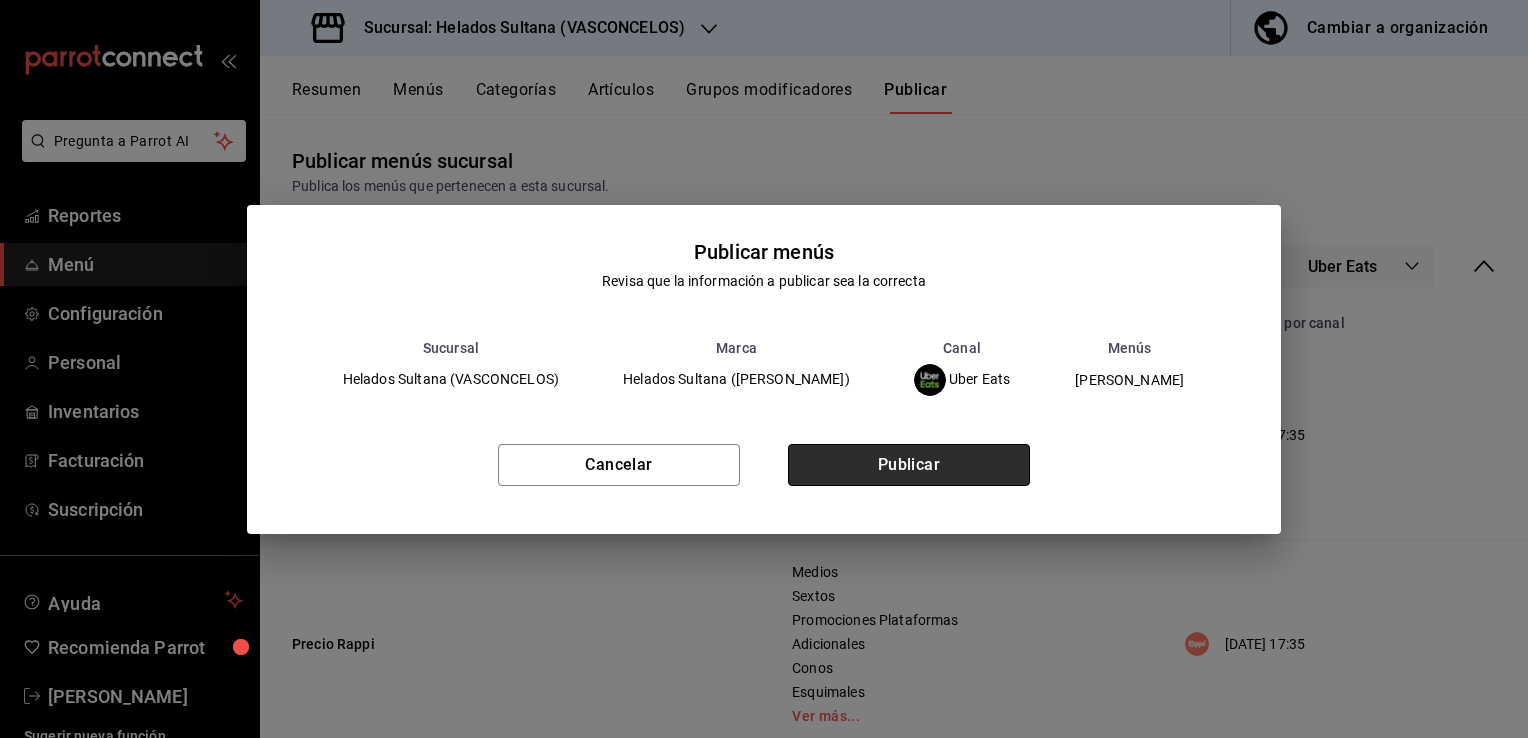 click on "Publicar" at bounding box center [909, 465] 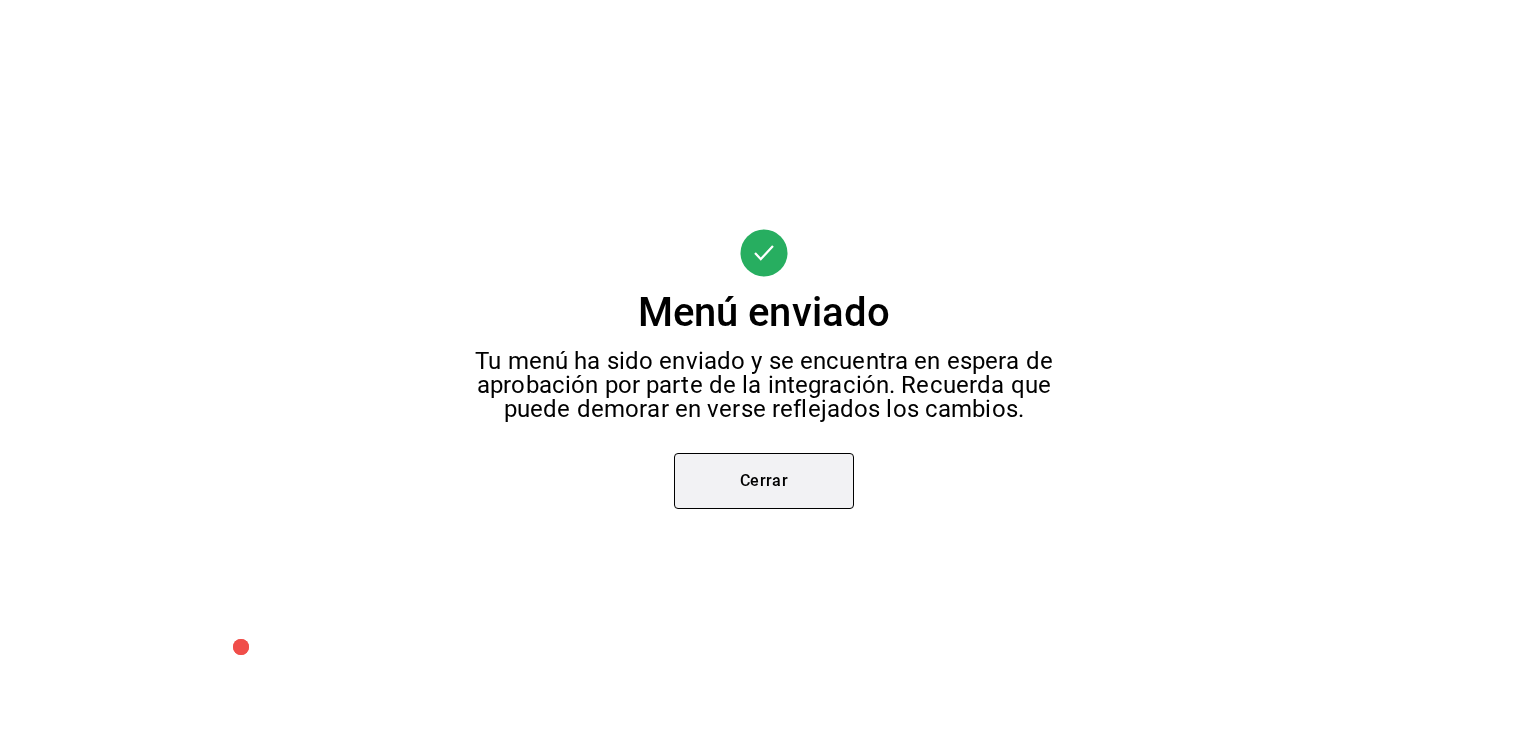 click on "Cerrar" at bounding box center (764, 481) 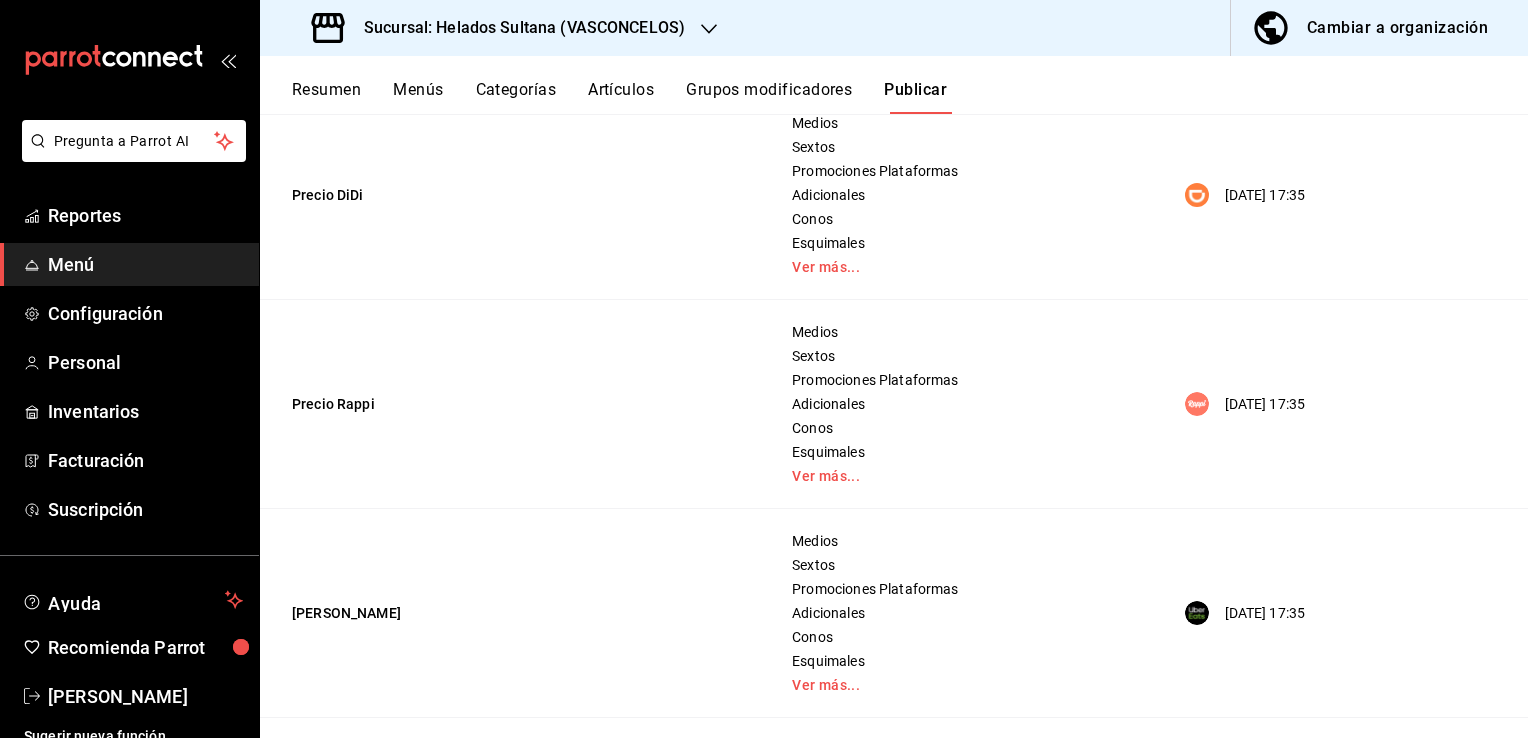 scroll, scrollTop: 0, scrollLeft: 0, axis: both 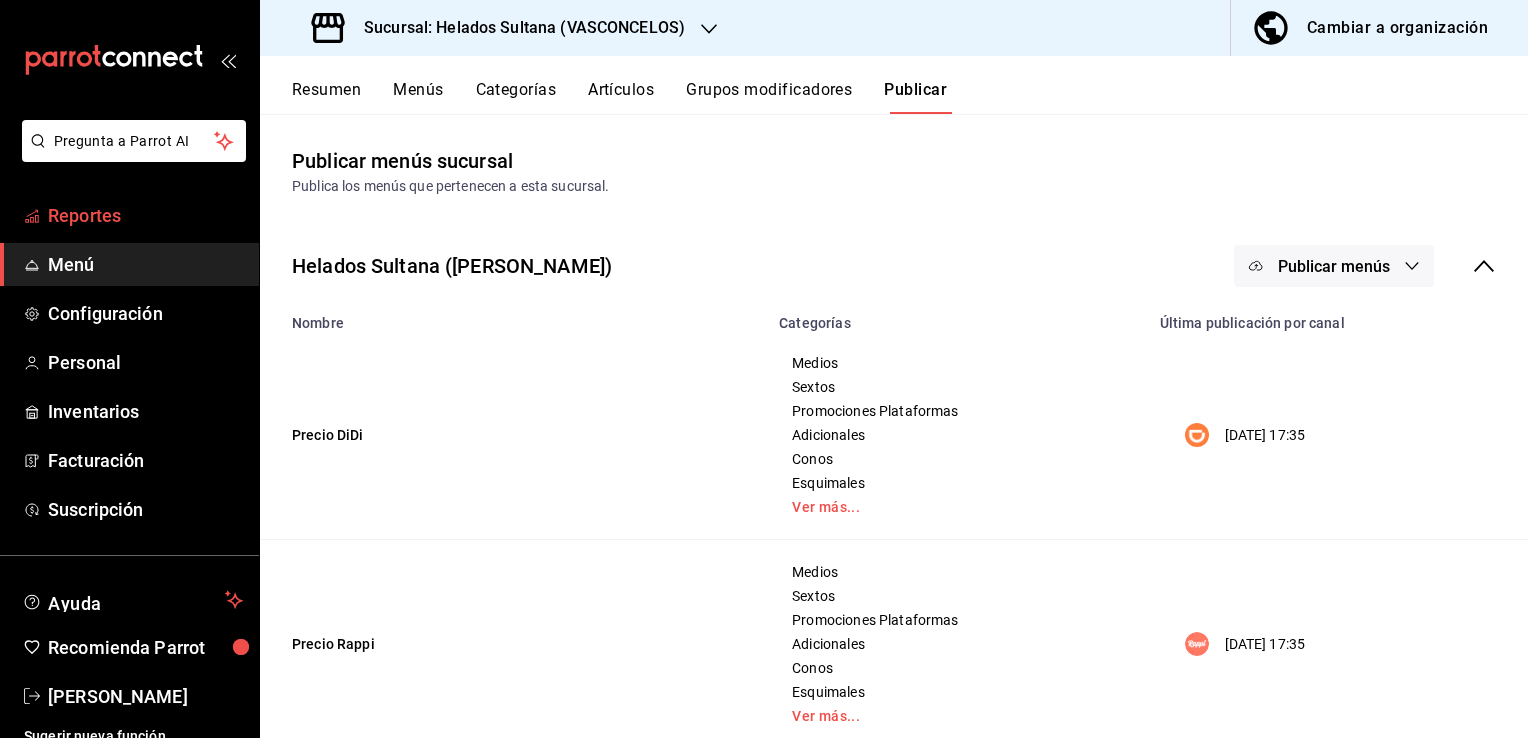 click on "Reportes" at bounding box center [145, 215] 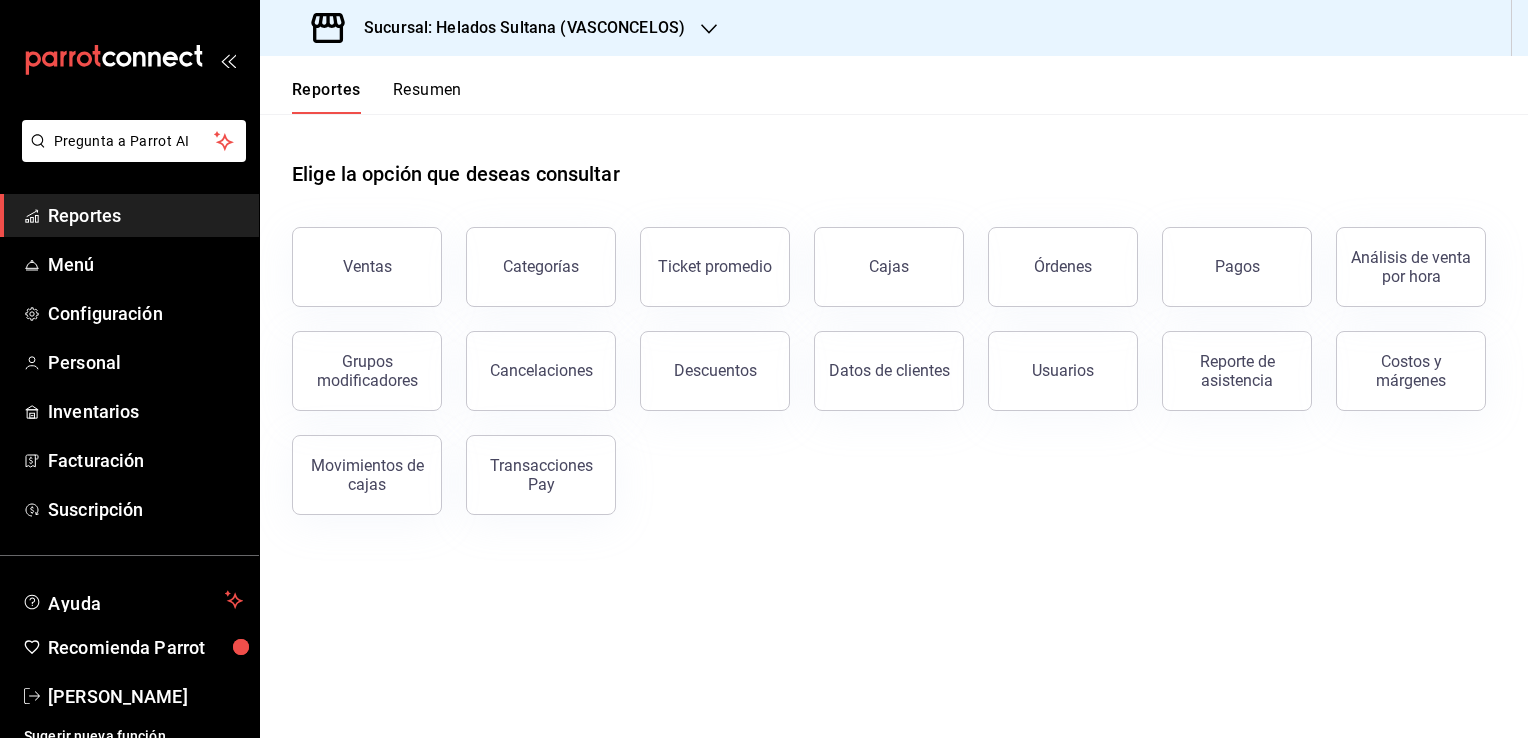 click on "Resumen" at bounding box center (427, 97) 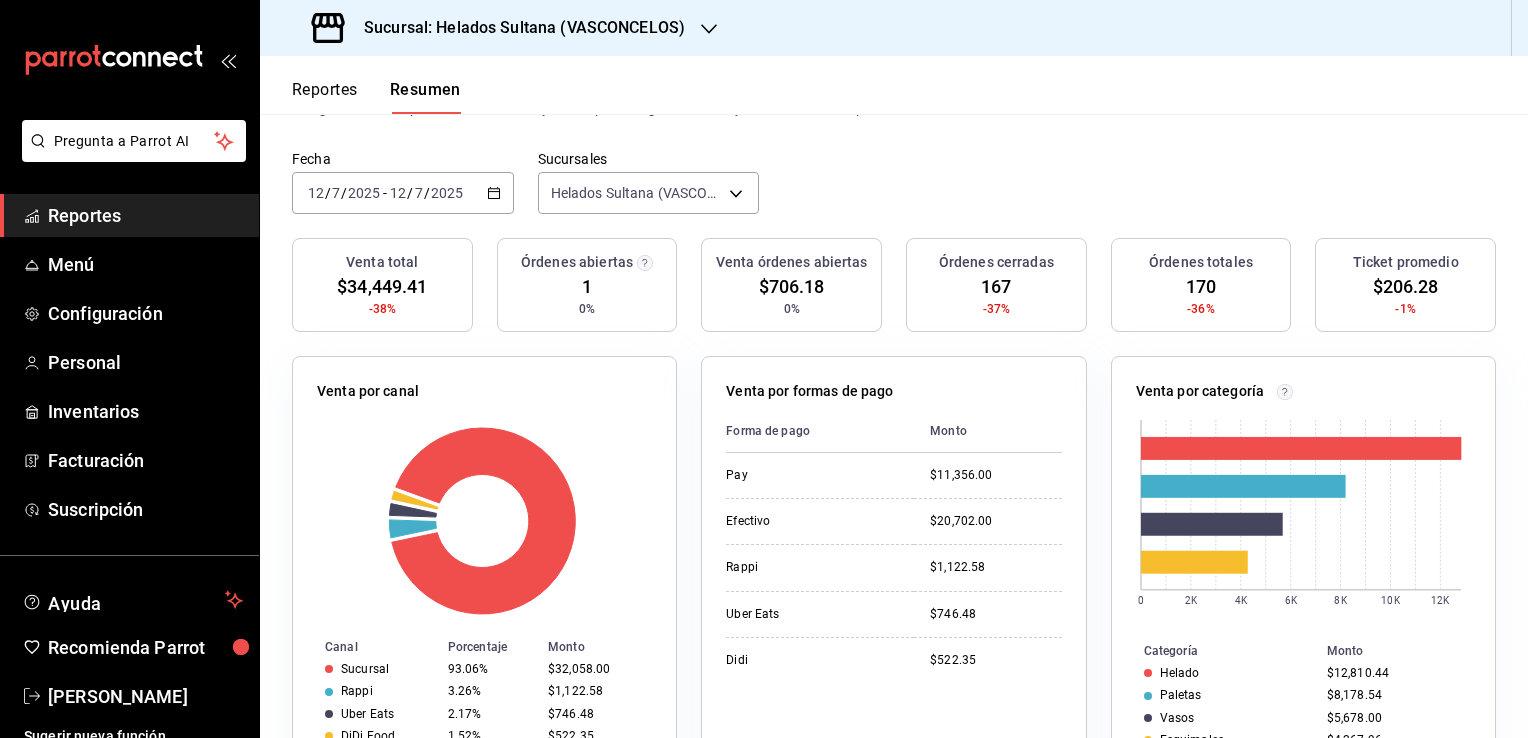 scroll, scrollTop: 120, scrollLeft: 0, axis: vertical 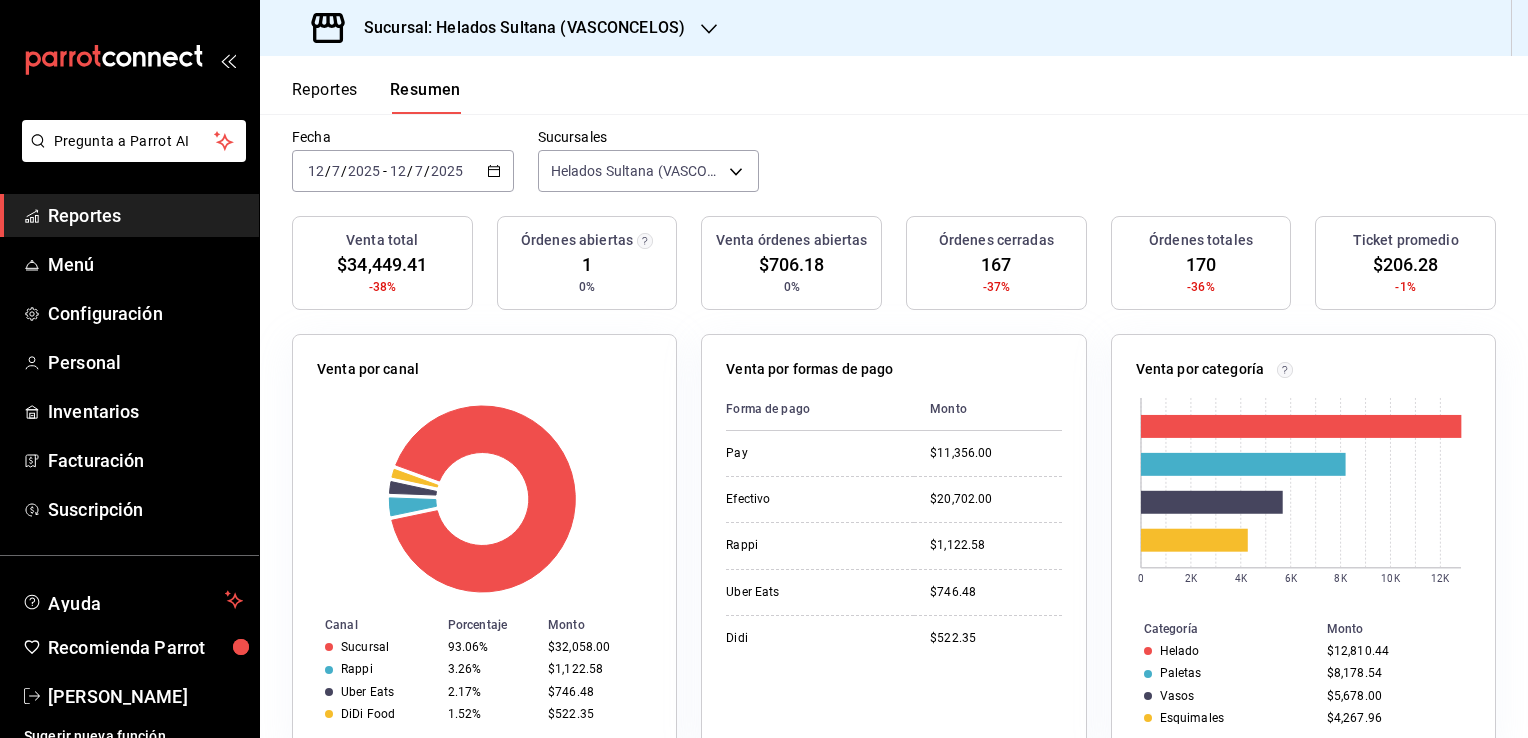 click on "[DATE] [DATE] - [DATE] [DATE]" at bounding box center [403, 171] 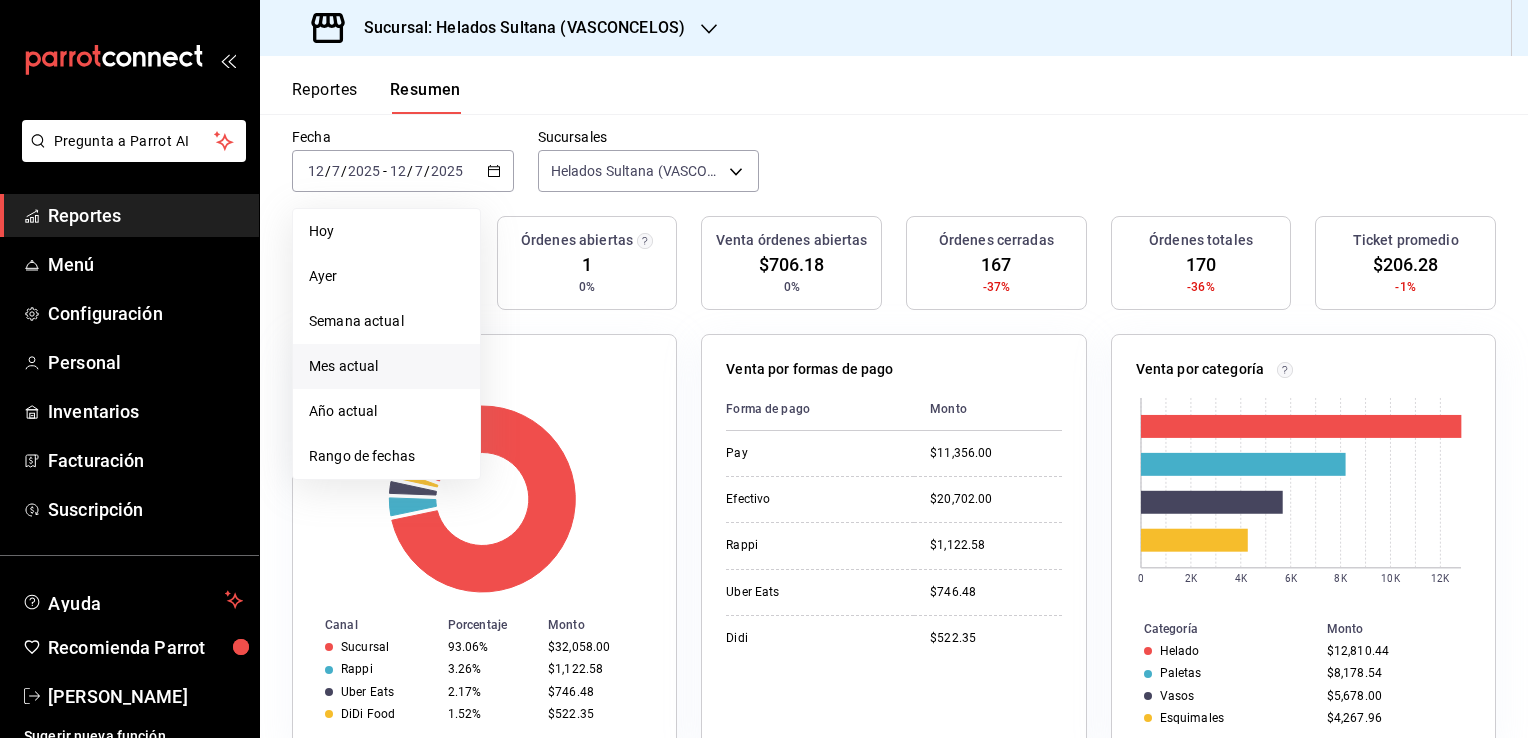 click on "Mes actual" at bounding box center [386, 366] 